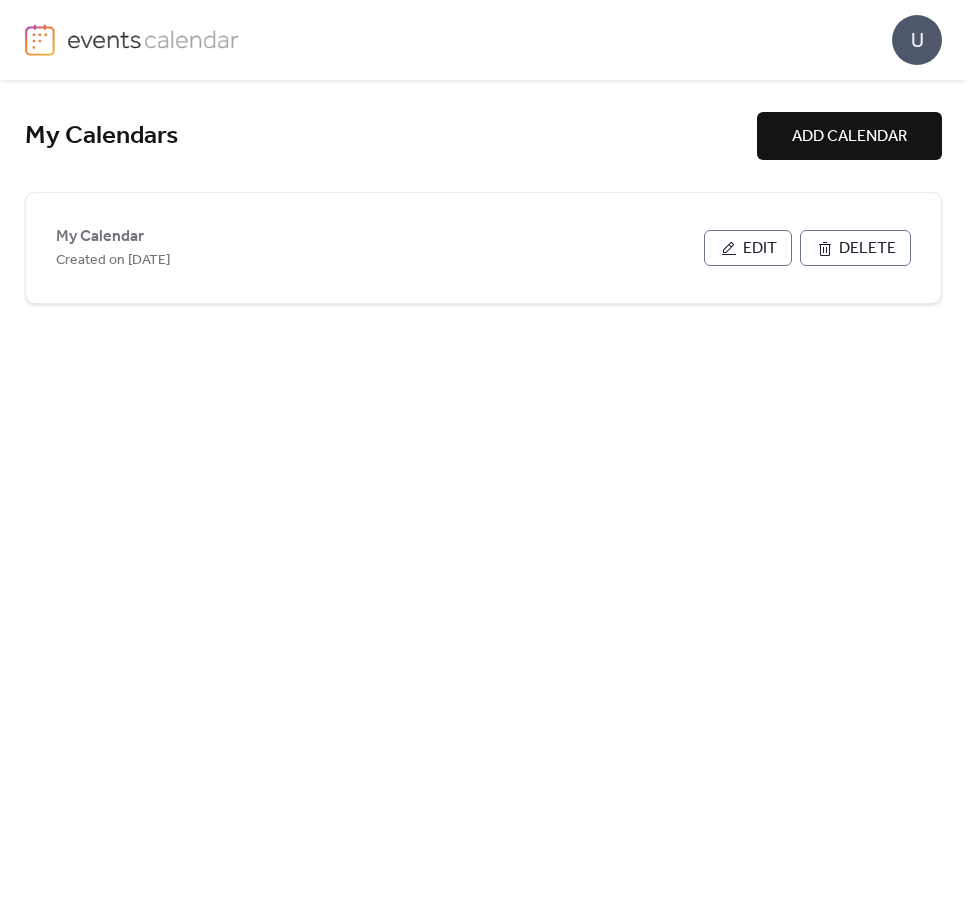scroll, scrollTop: 0, scrollLeft: 0, axis: both 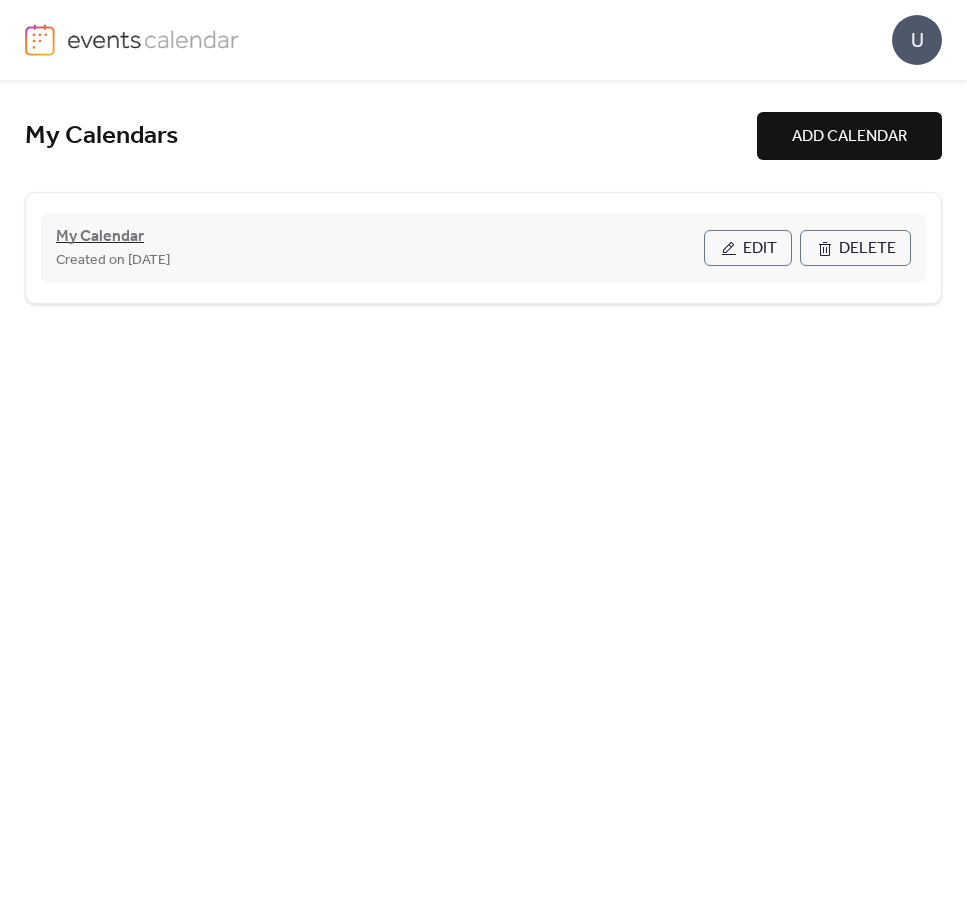 click on "My Calendar" at bounding box center (100, 237) 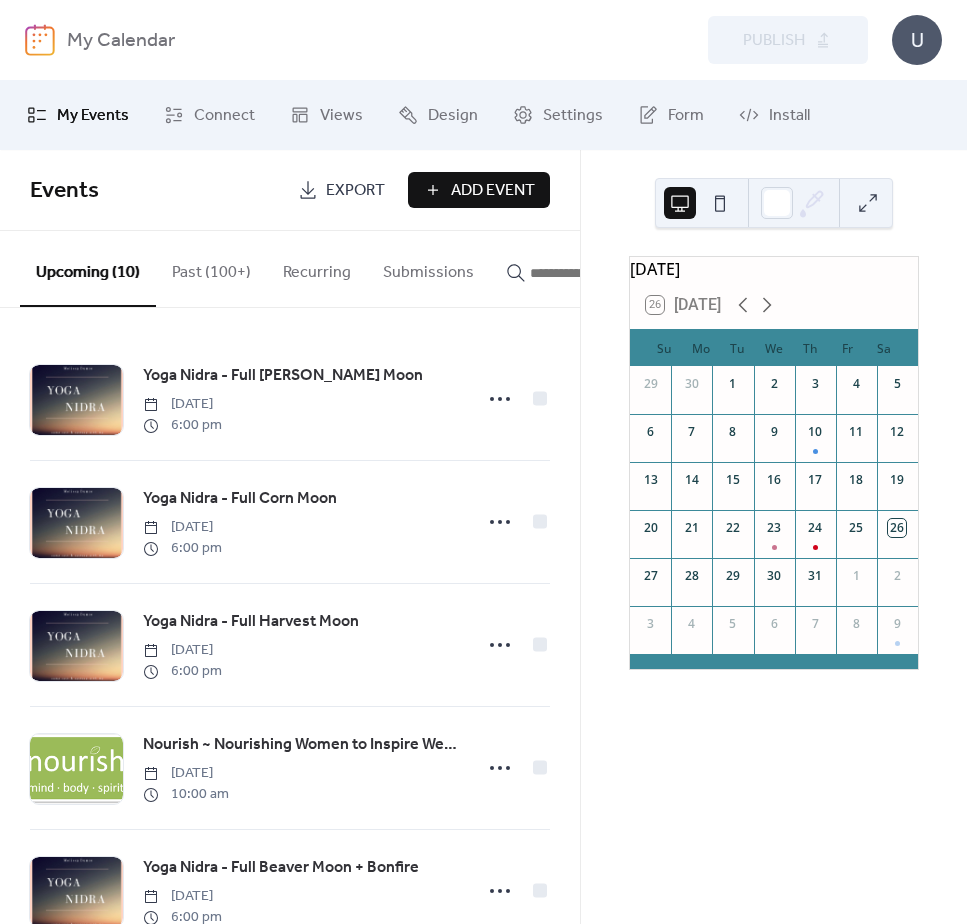 click on "Add Event" at bounding box center (493, 191) 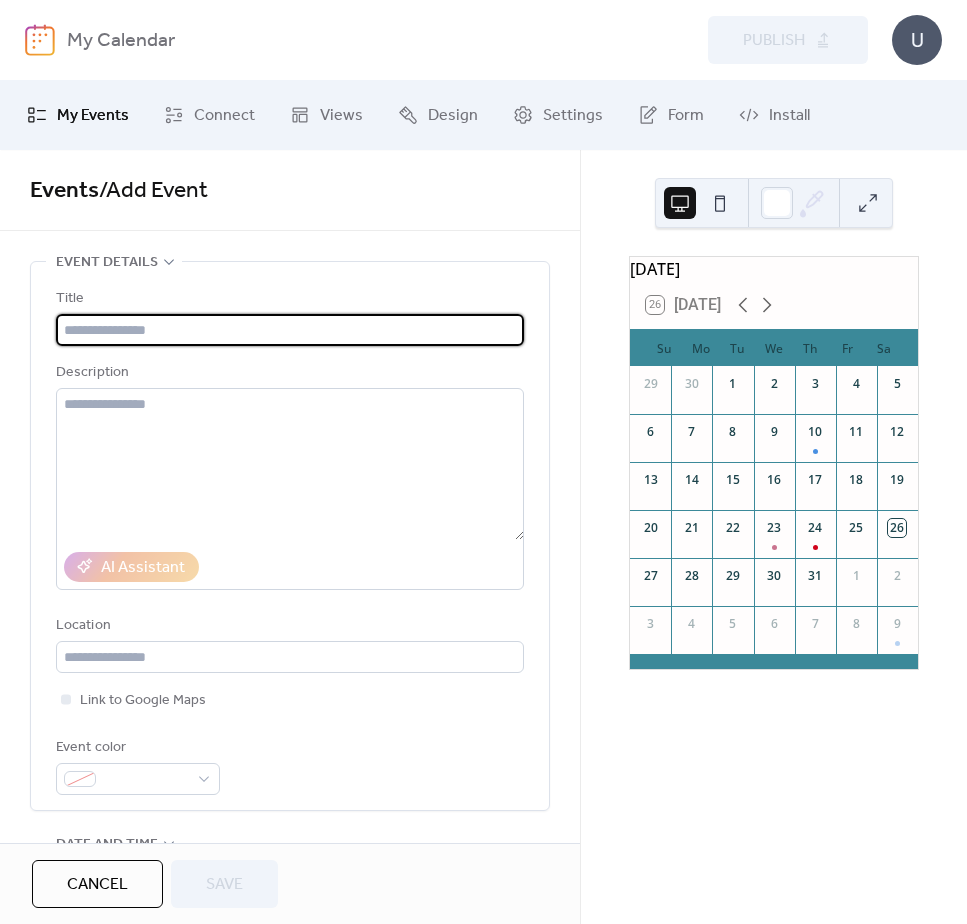 type on "*" 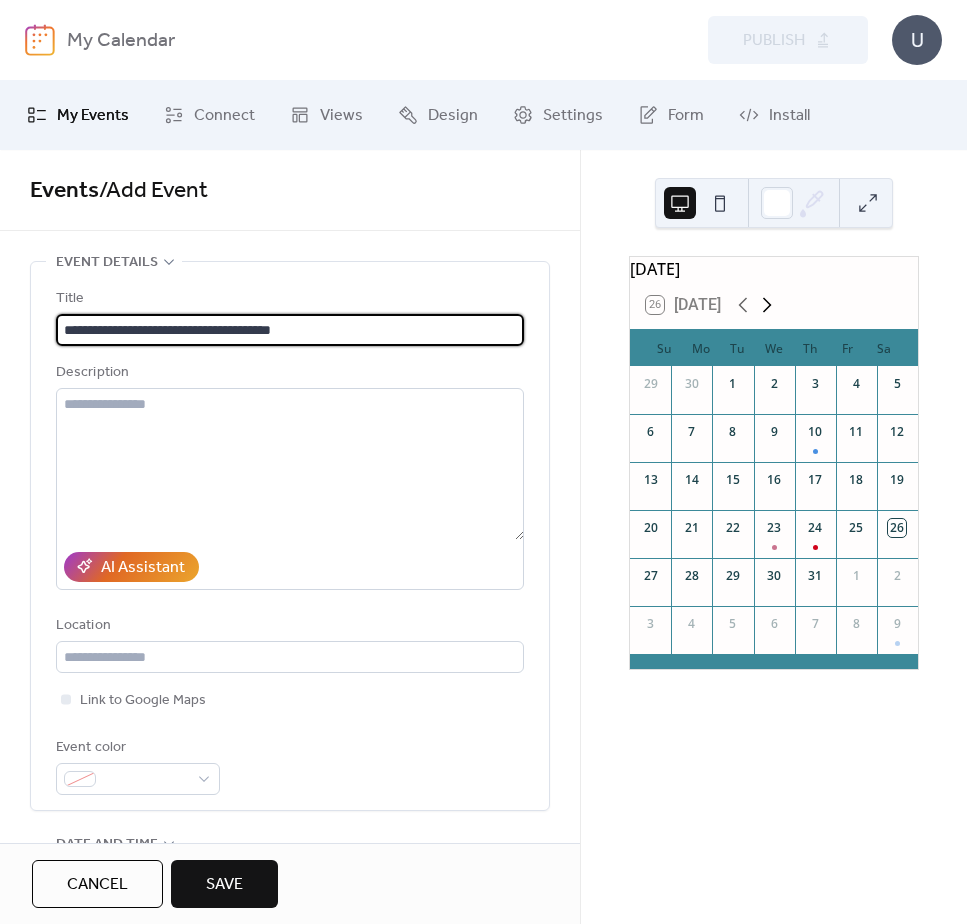 type on "**********" 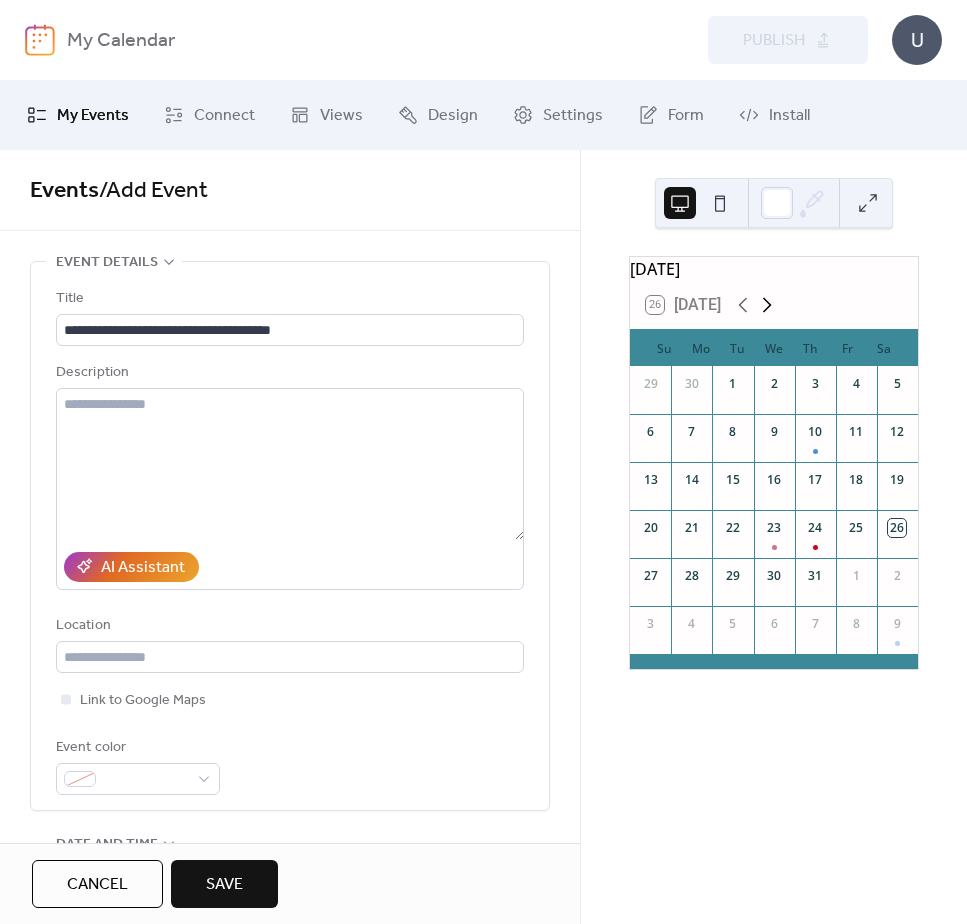 click 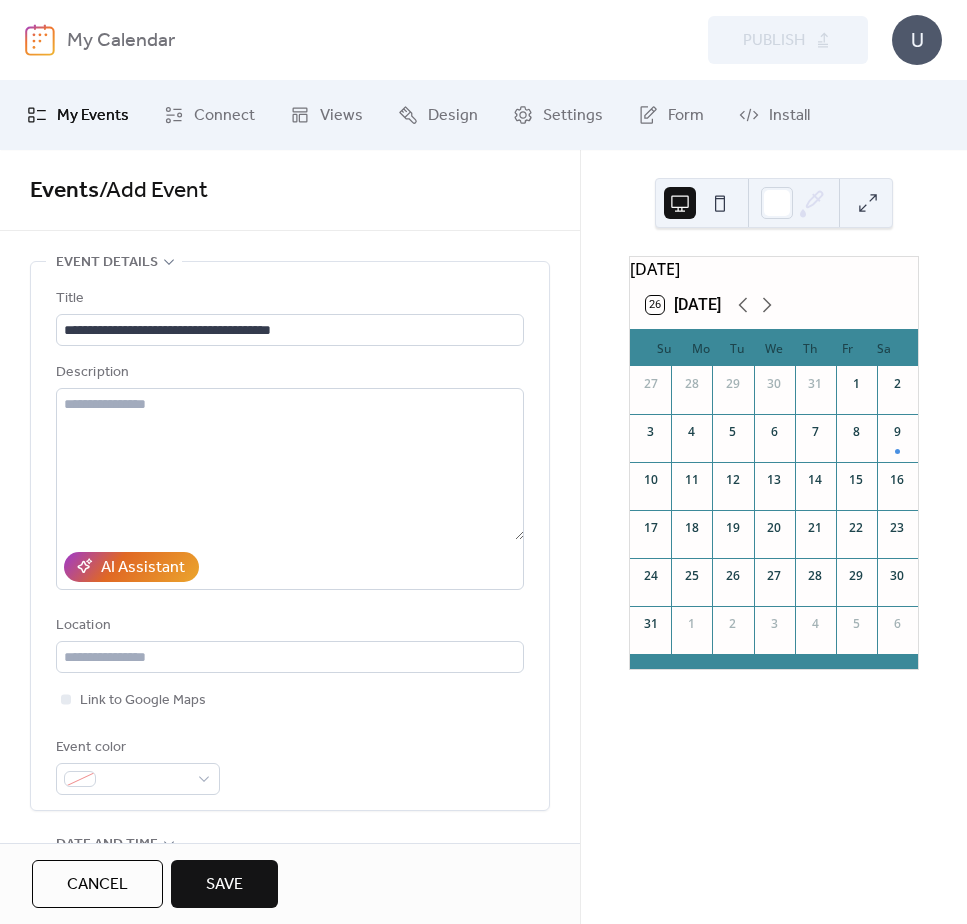 click on "16" at bounding box center [897, 480] 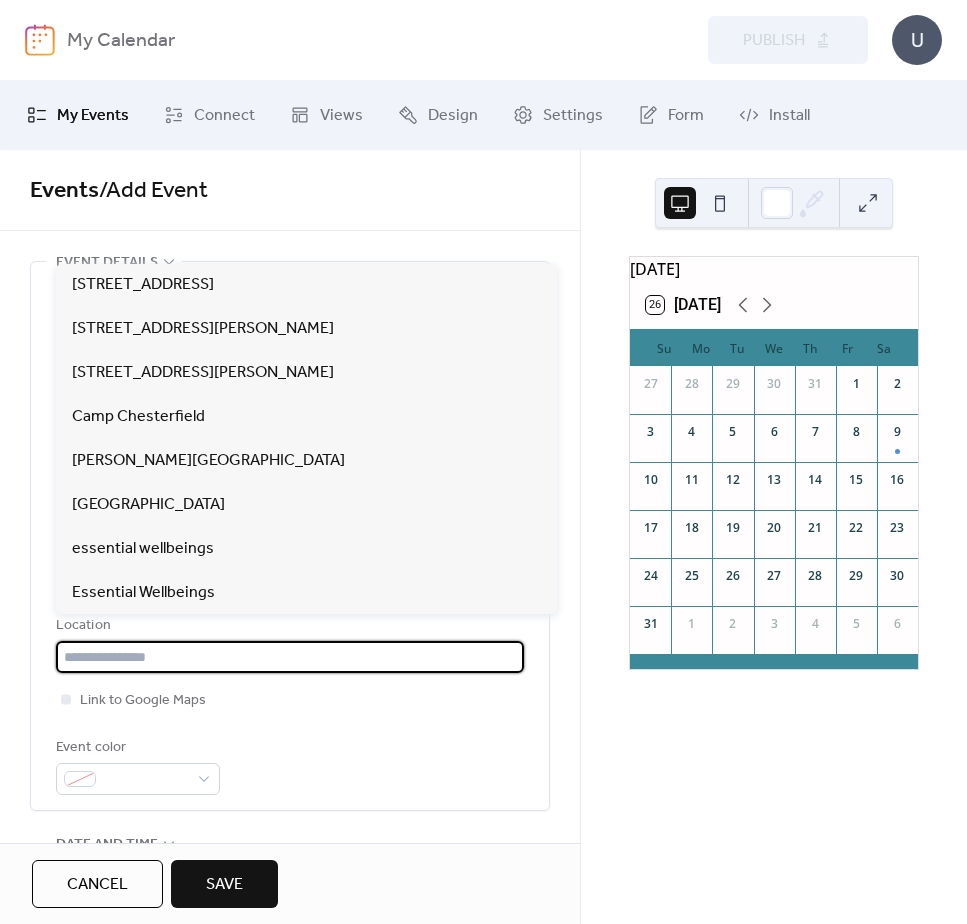 click at bounding box center (290, 657) 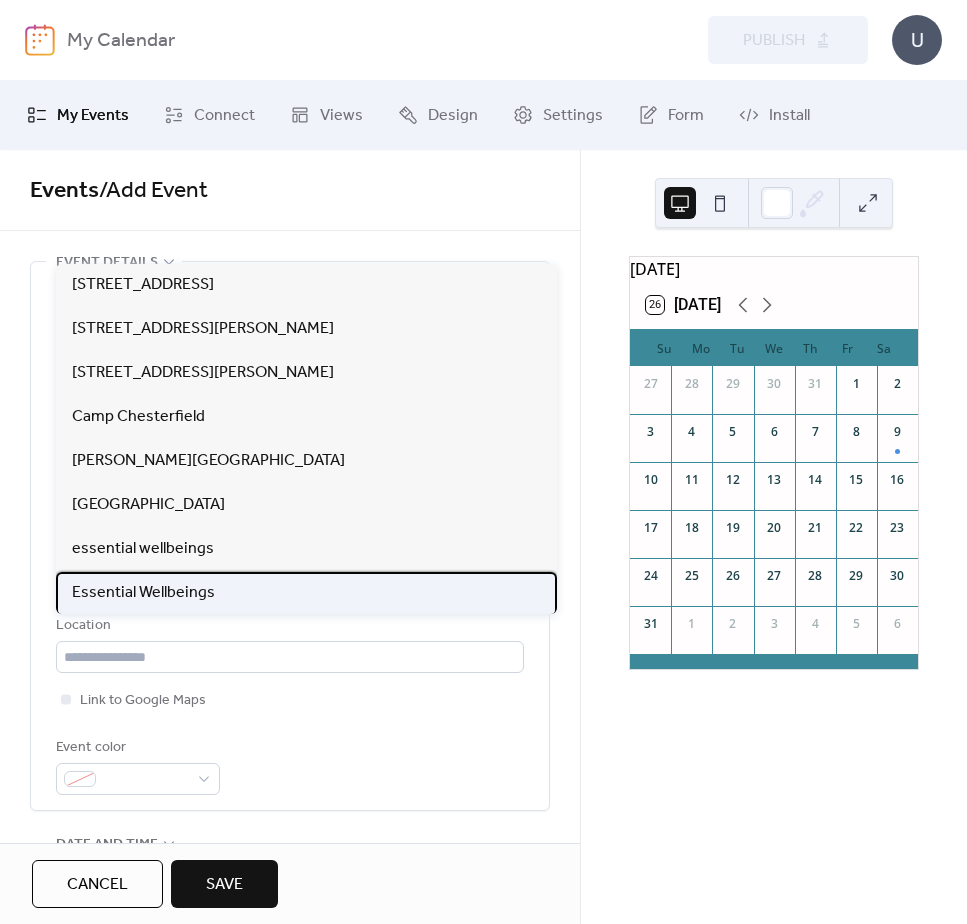 click on "Essential Wellbeings" at bounding box center [306, 594] 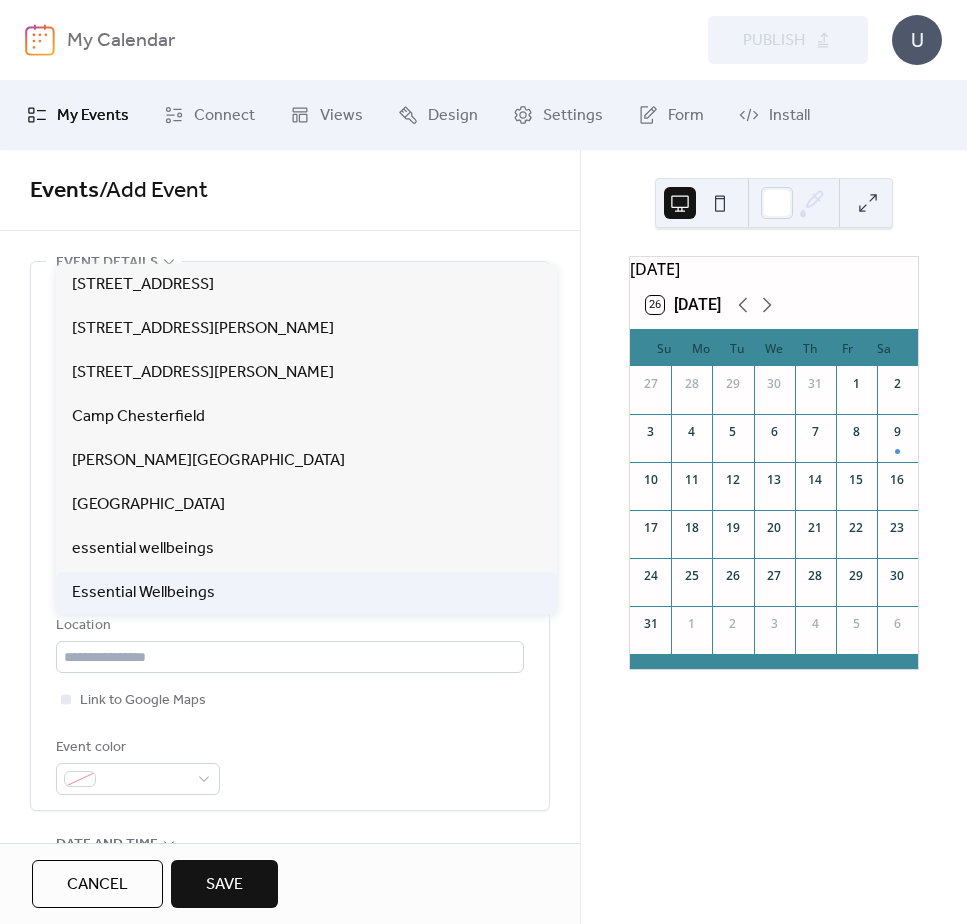 type on "**********" 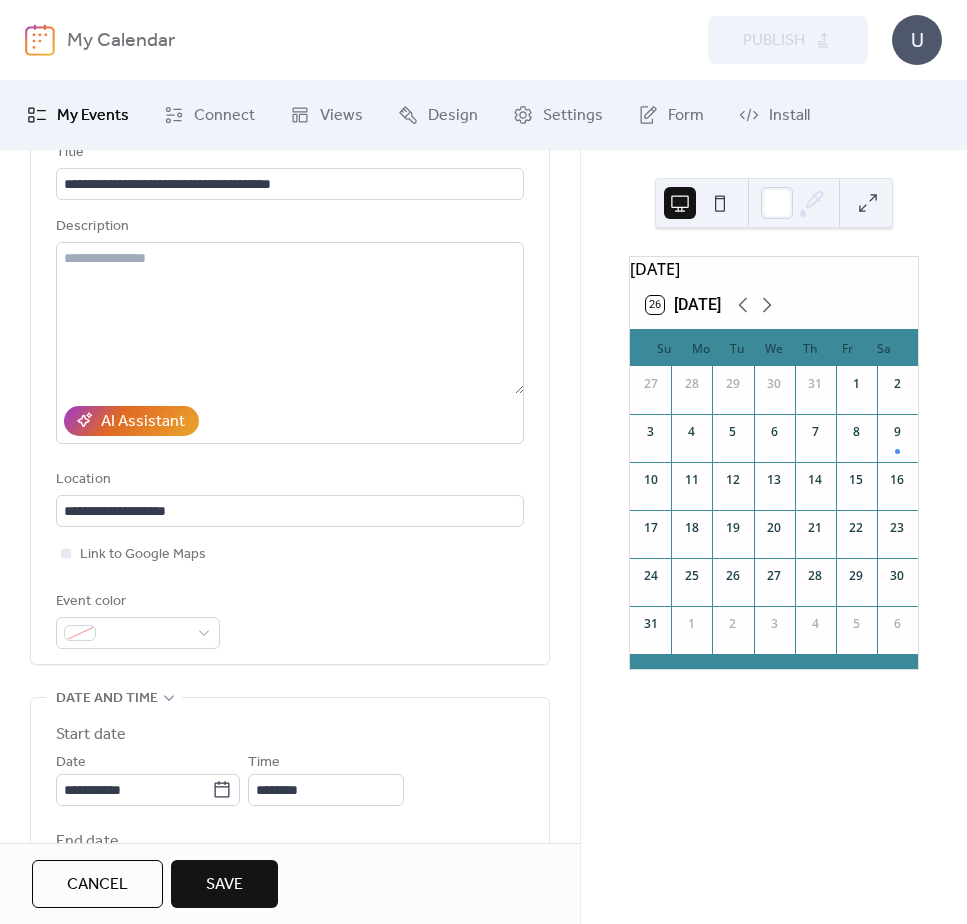 scroll, scrollTop: 208, scrollLeft: 0, axis: vertical 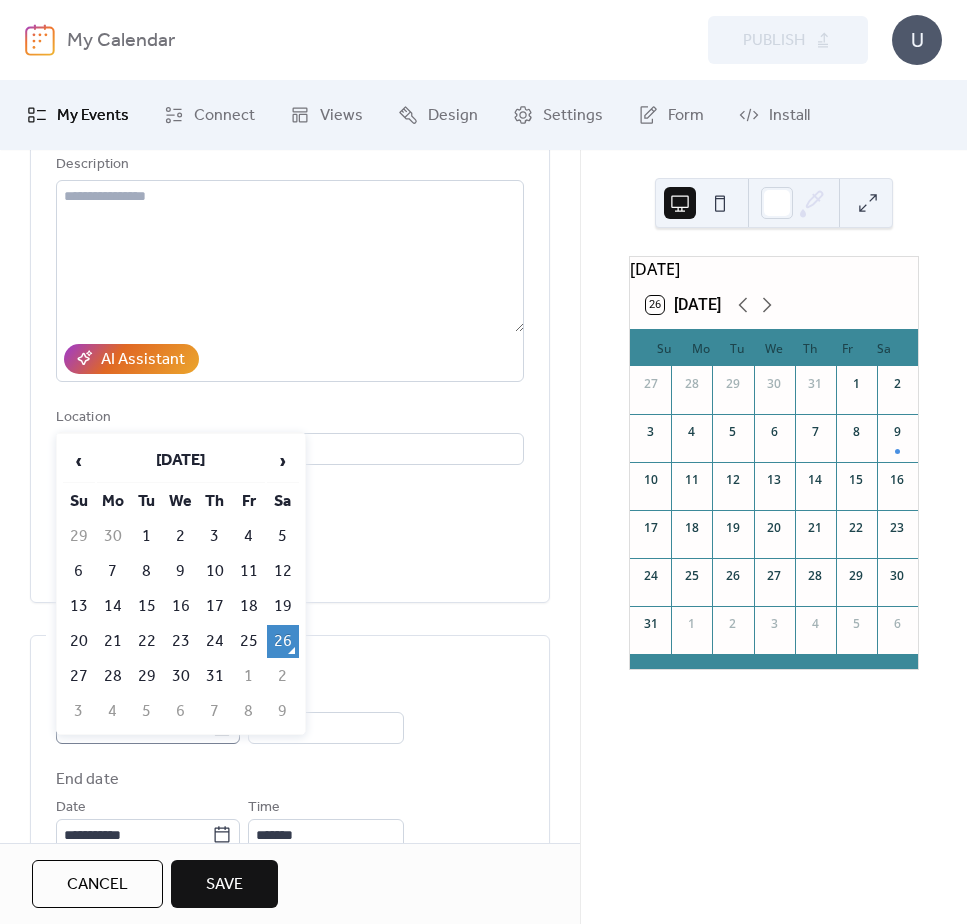 click on "**********" at bounding box center [483, 462] 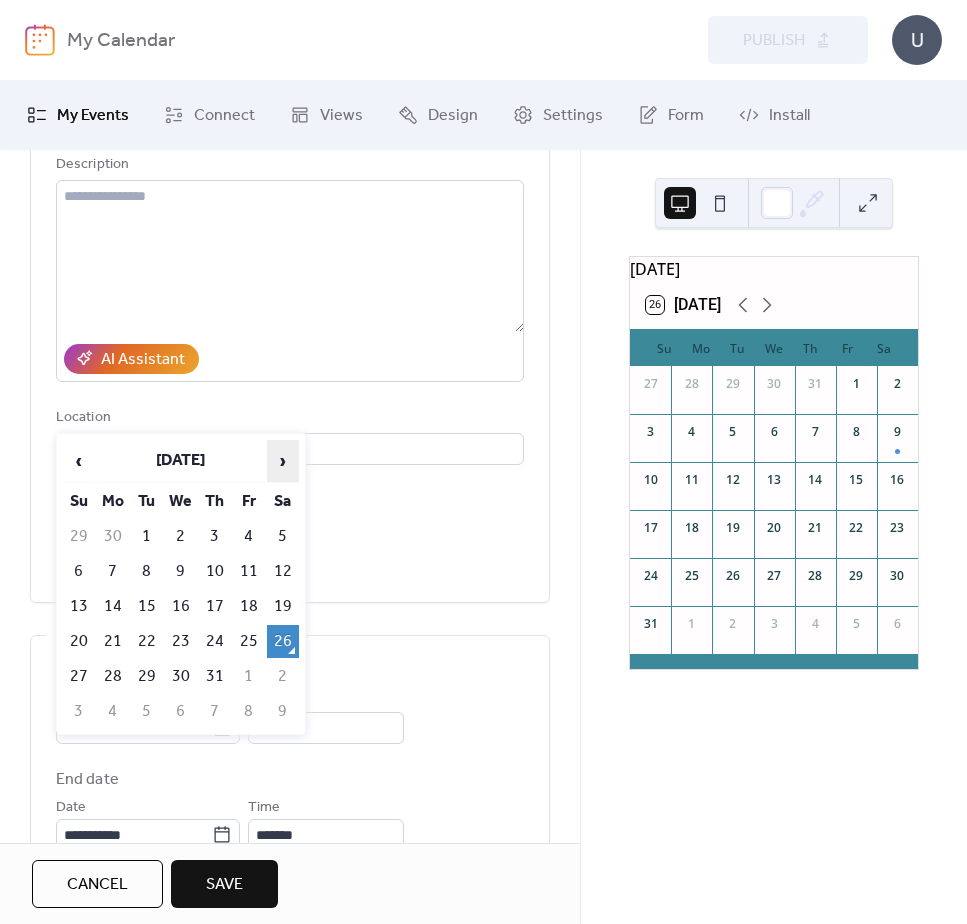 click on "›" at bounding box center [283, 461] 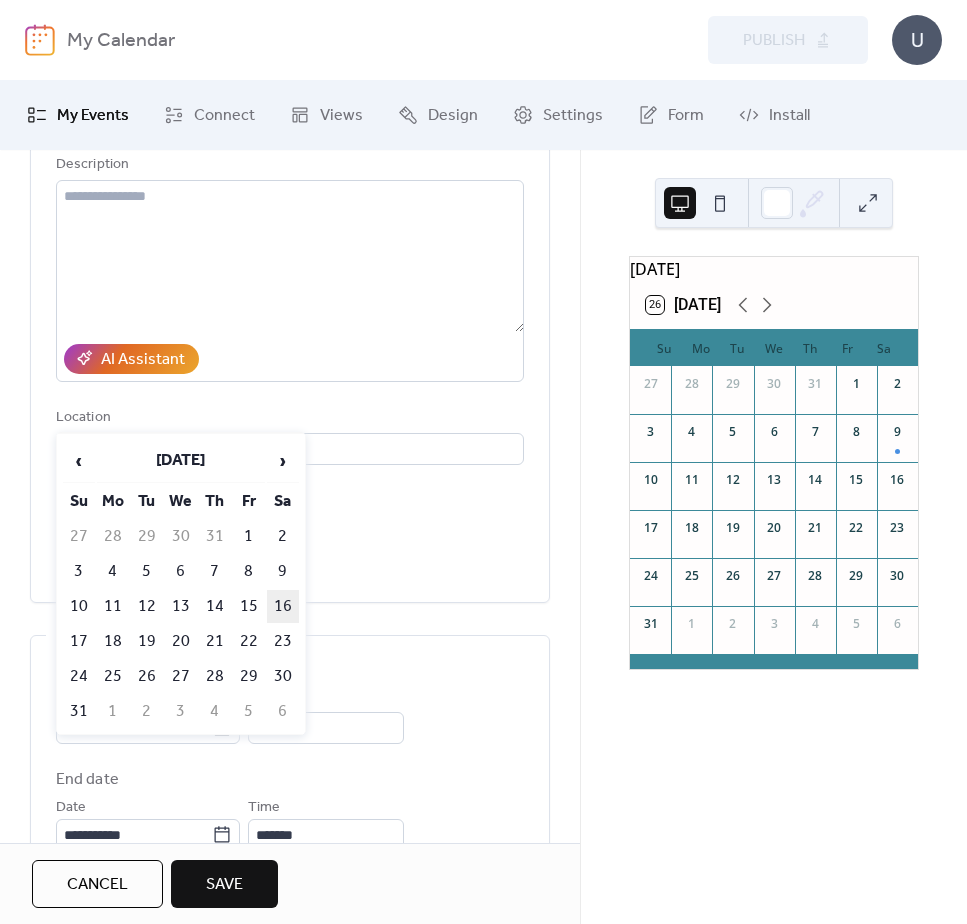 click on "16" at bounding box center [283, 606] 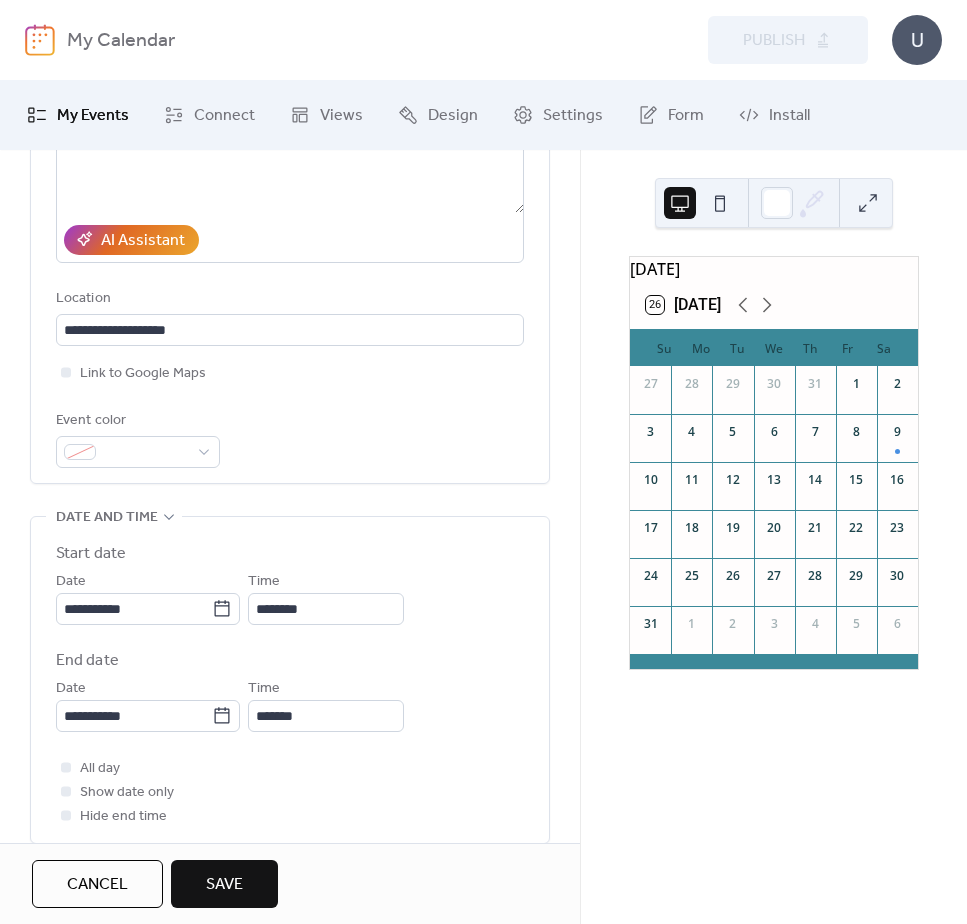 scroll, scrollTop: 329, scrollLeft: 0, axis: vertical 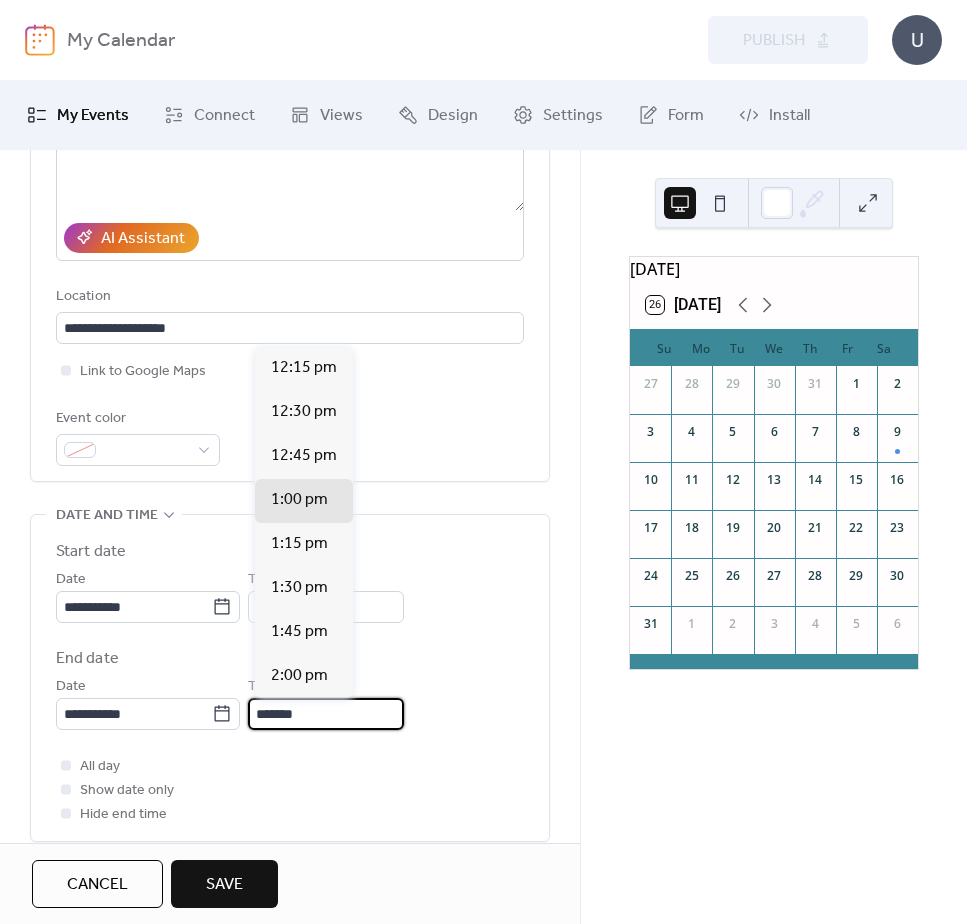 click on "*******" at bounding box center (326, 714) 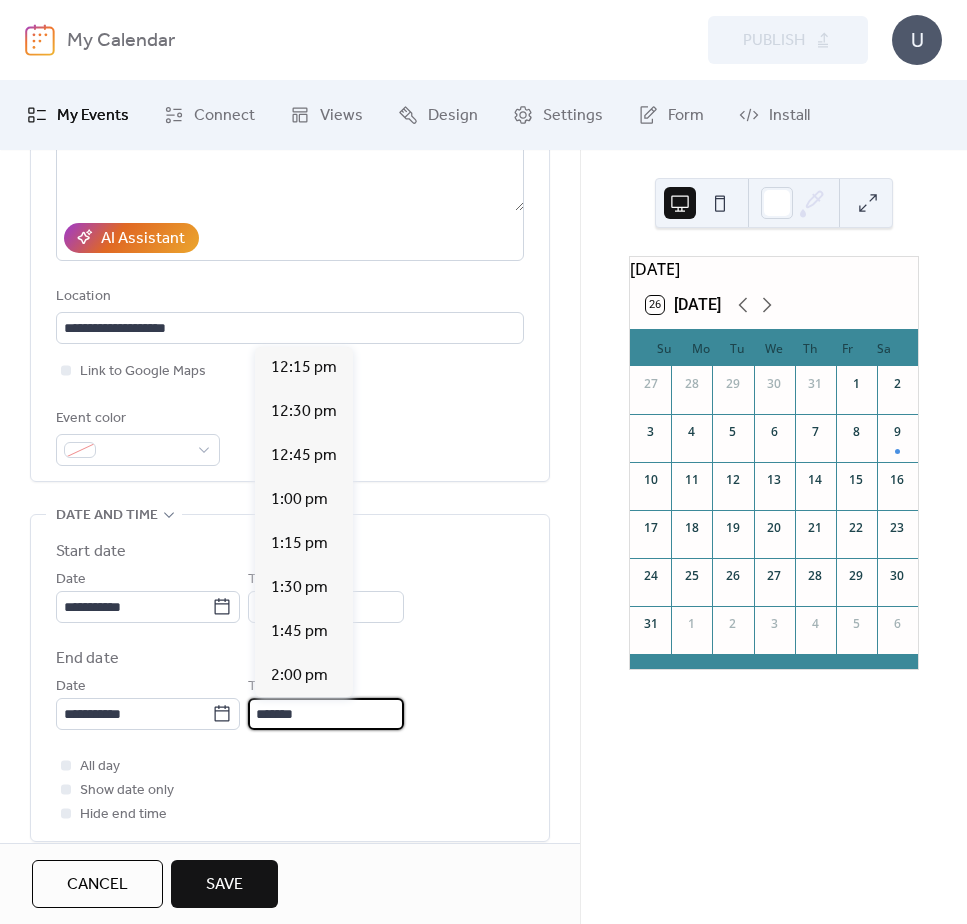 scroll, scrollTop: 660, scrollLeft: 0, axis: vertical 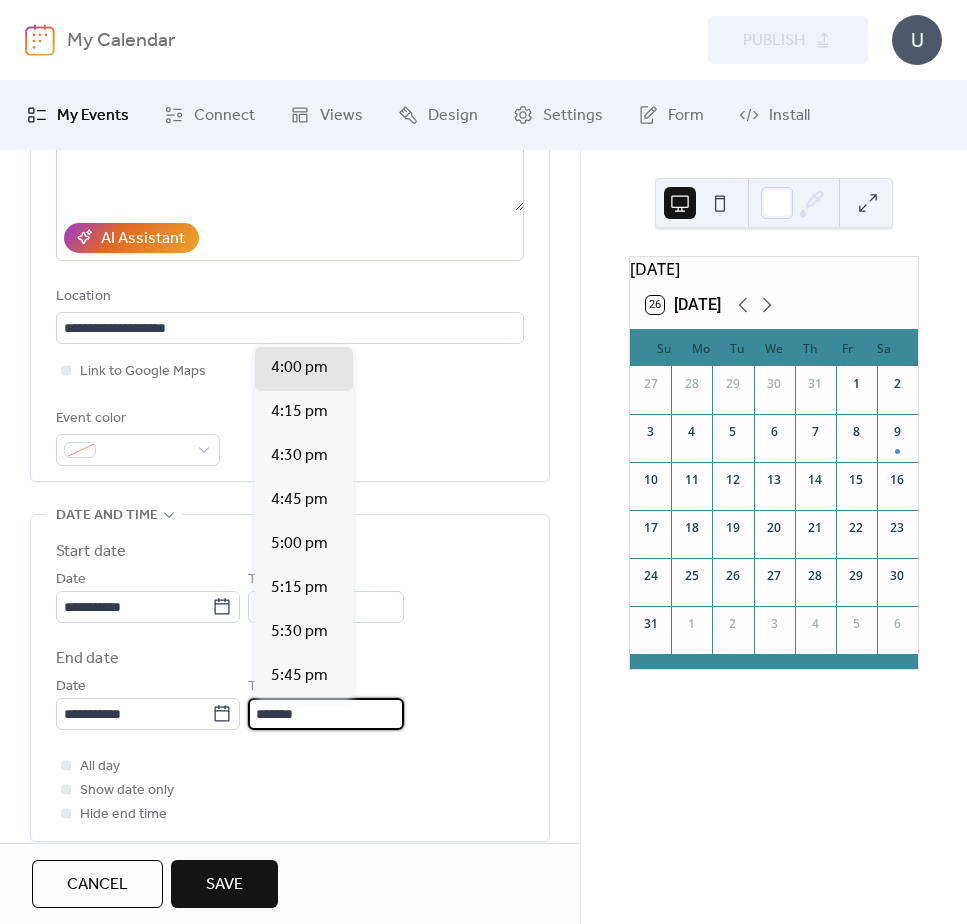type on "*******" 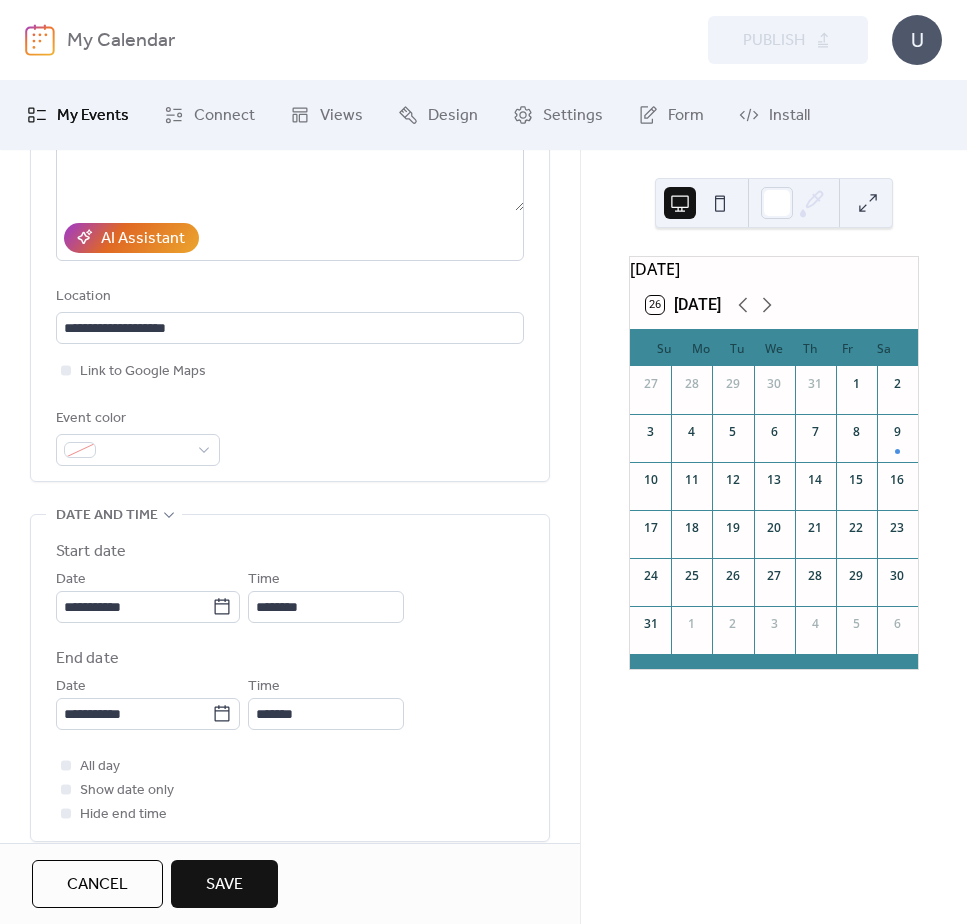 click on "**********" at bounding box center [290, 702] 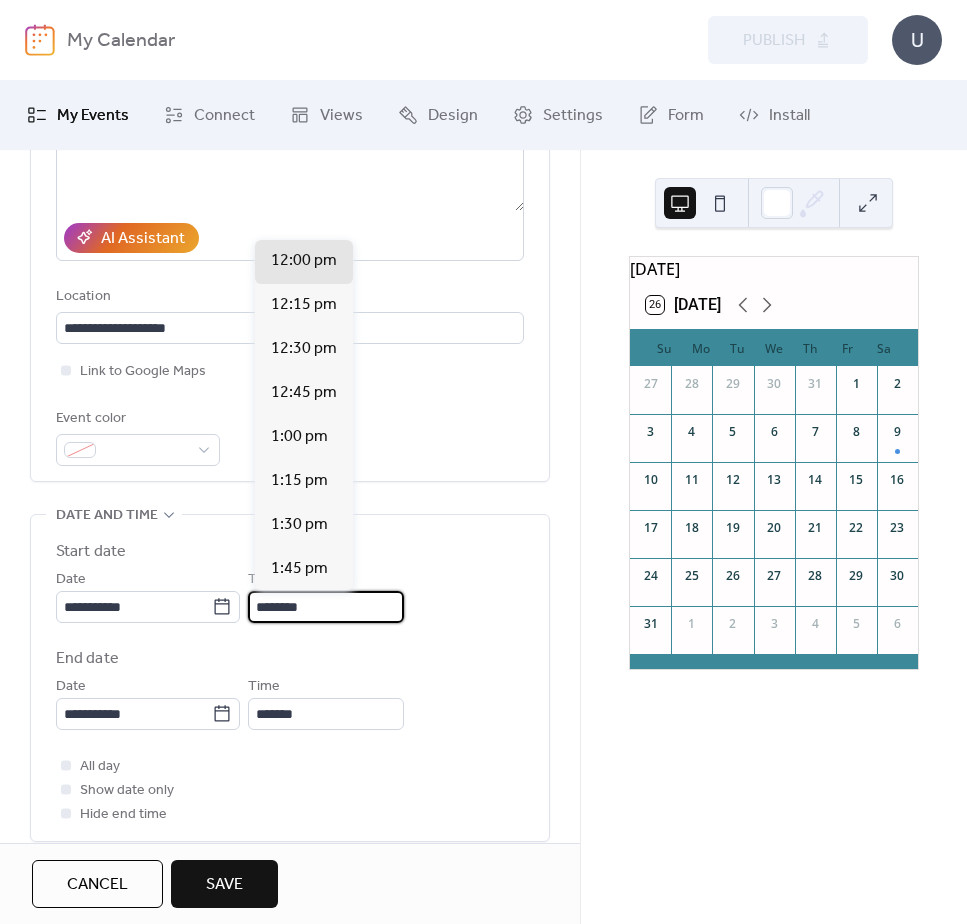 click on "********" at bounding box center (326, 607) 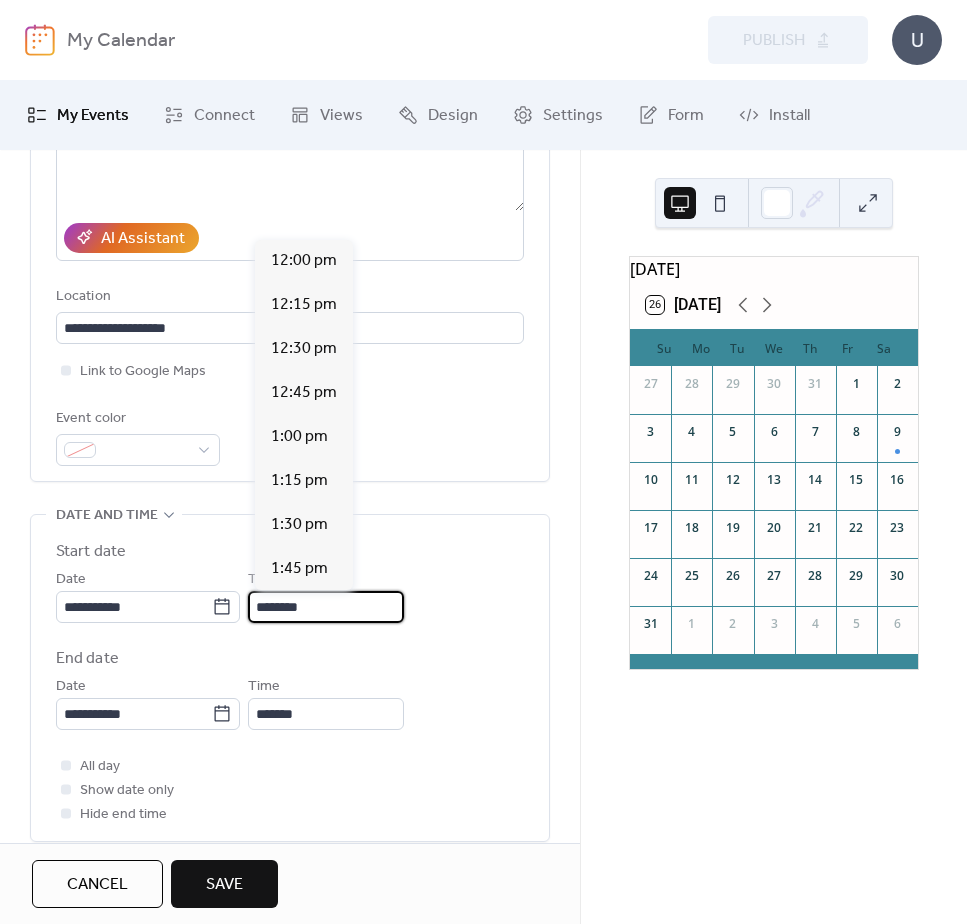 scroll, scrollTop: 3872, scrollLeft: 0, axis: vertical 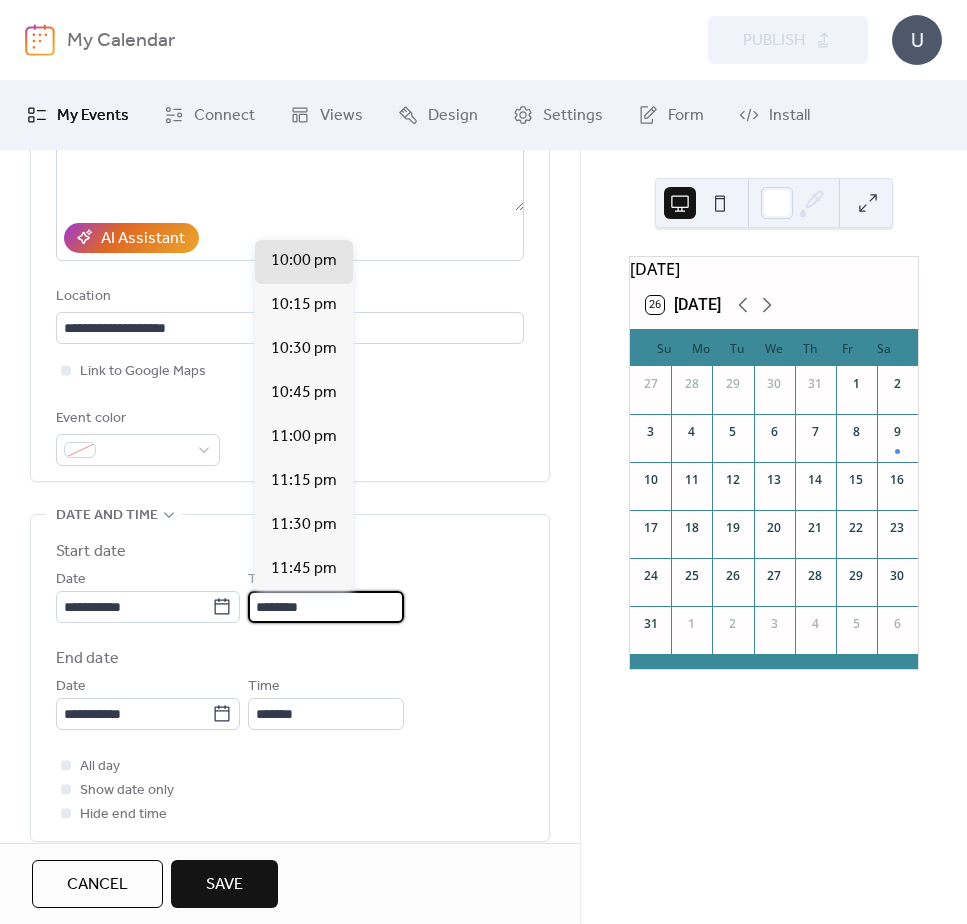 drag, startPoint x: 298, startPoint y: 607, endPoint x: 317, endPoint y: 607, distance: 19 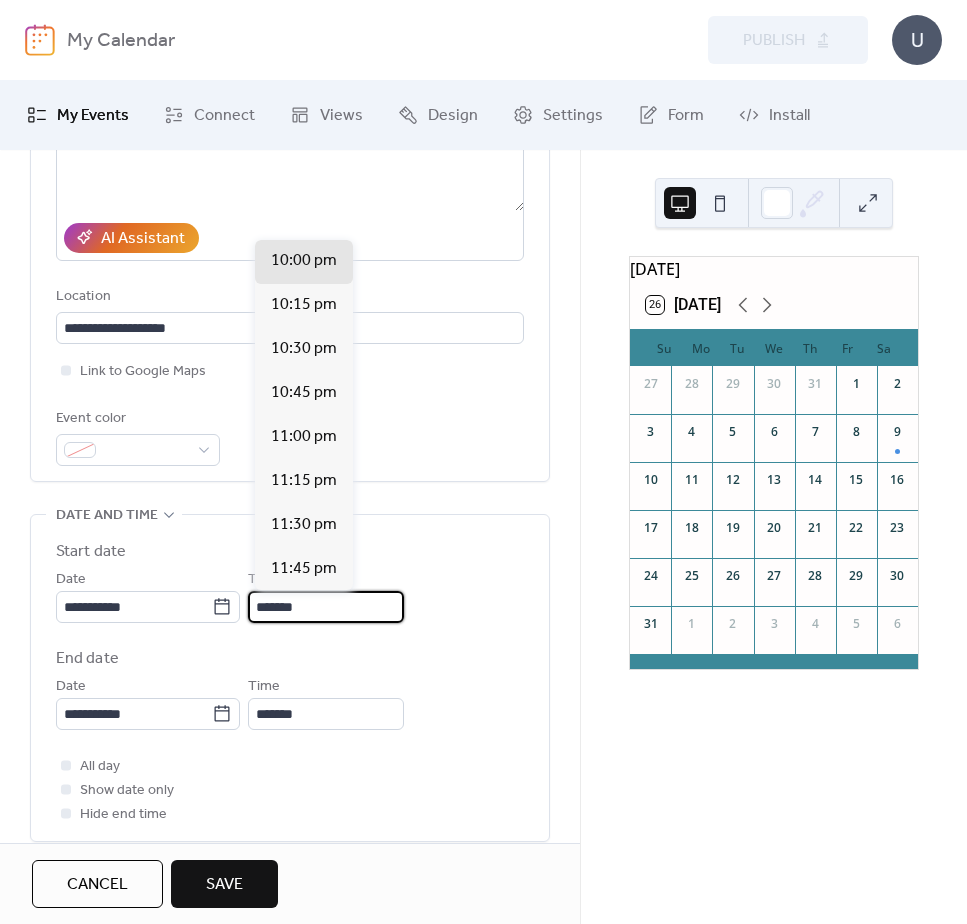 scroll, scrollTop: 1760, scrollLeft: 0, axis: vertical 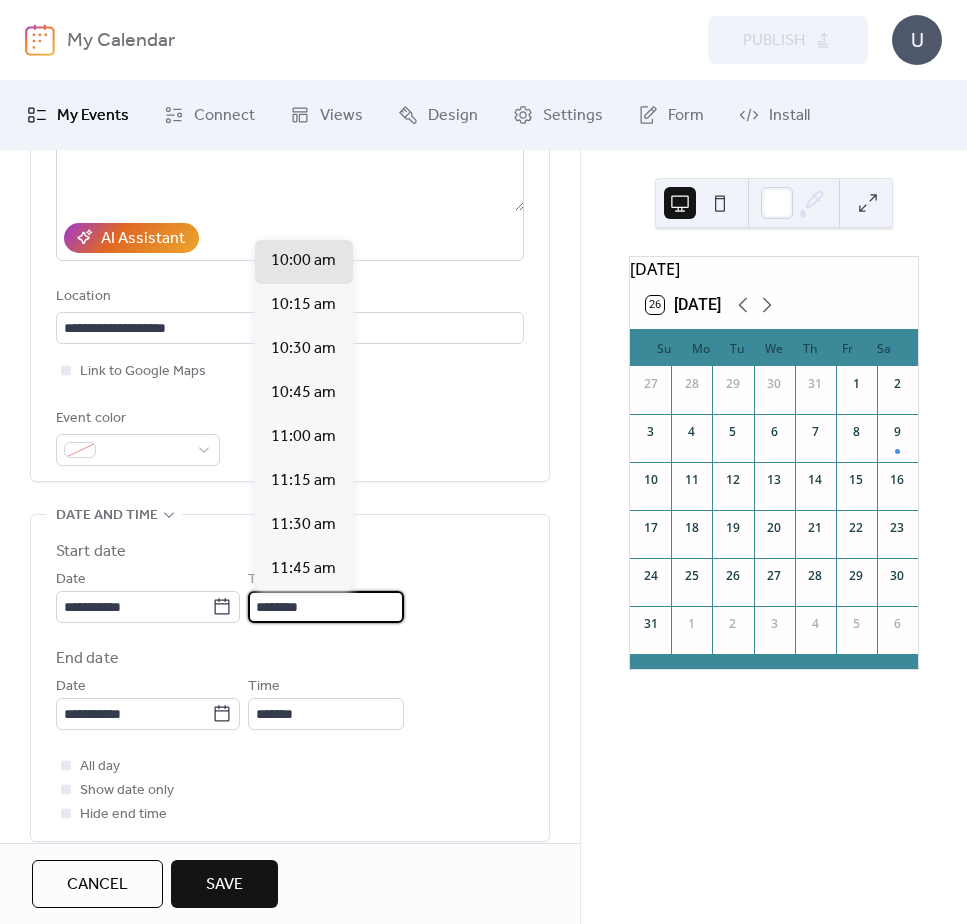 type on "********" 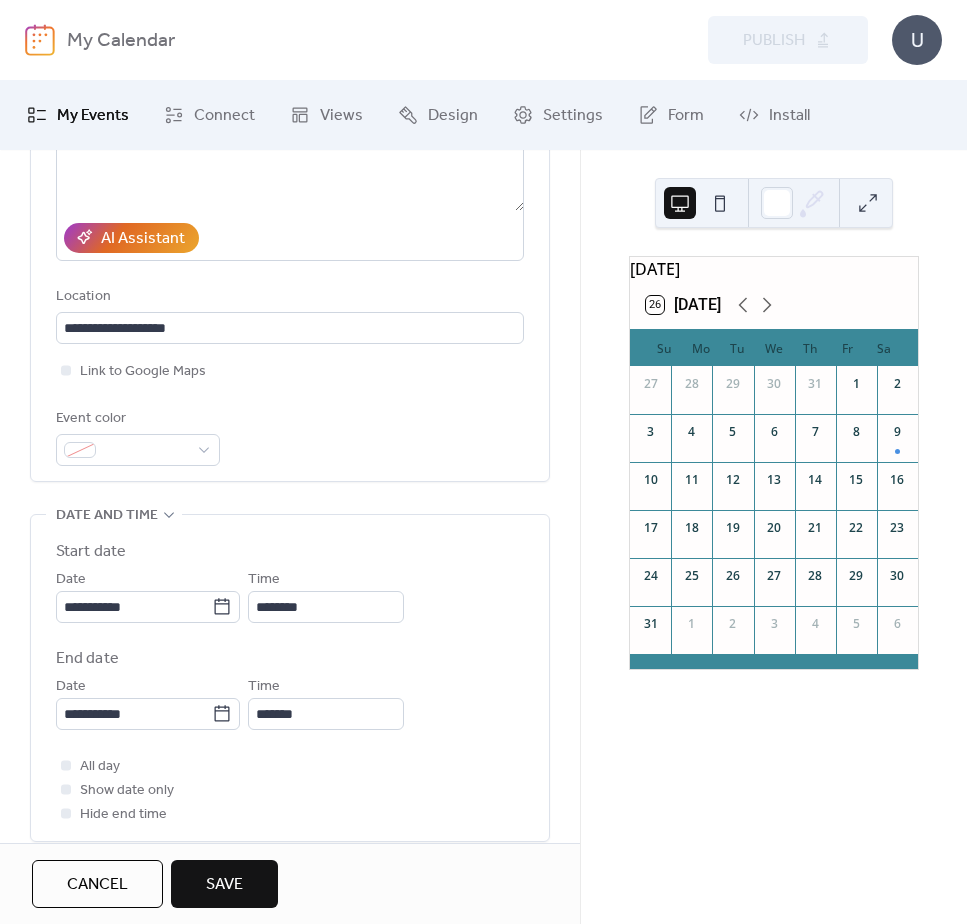type on "*******" 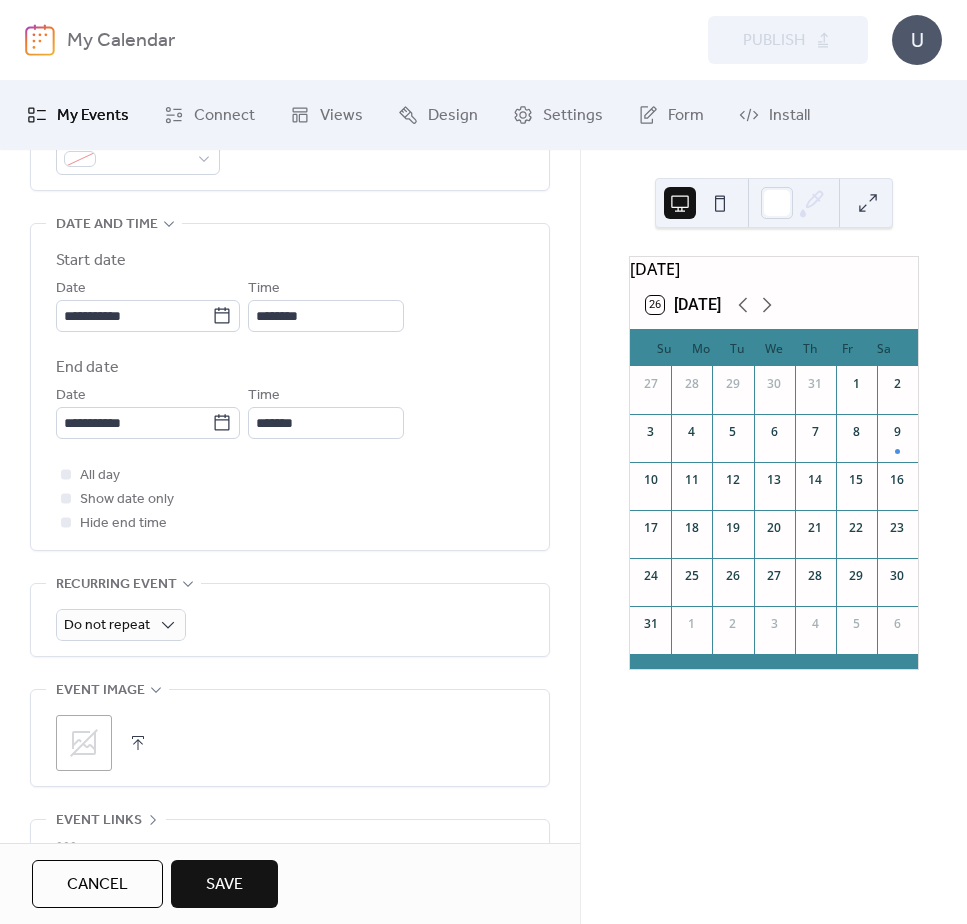 scroll, scrollTop: 806, scrollLeft: 0, axis: vertical 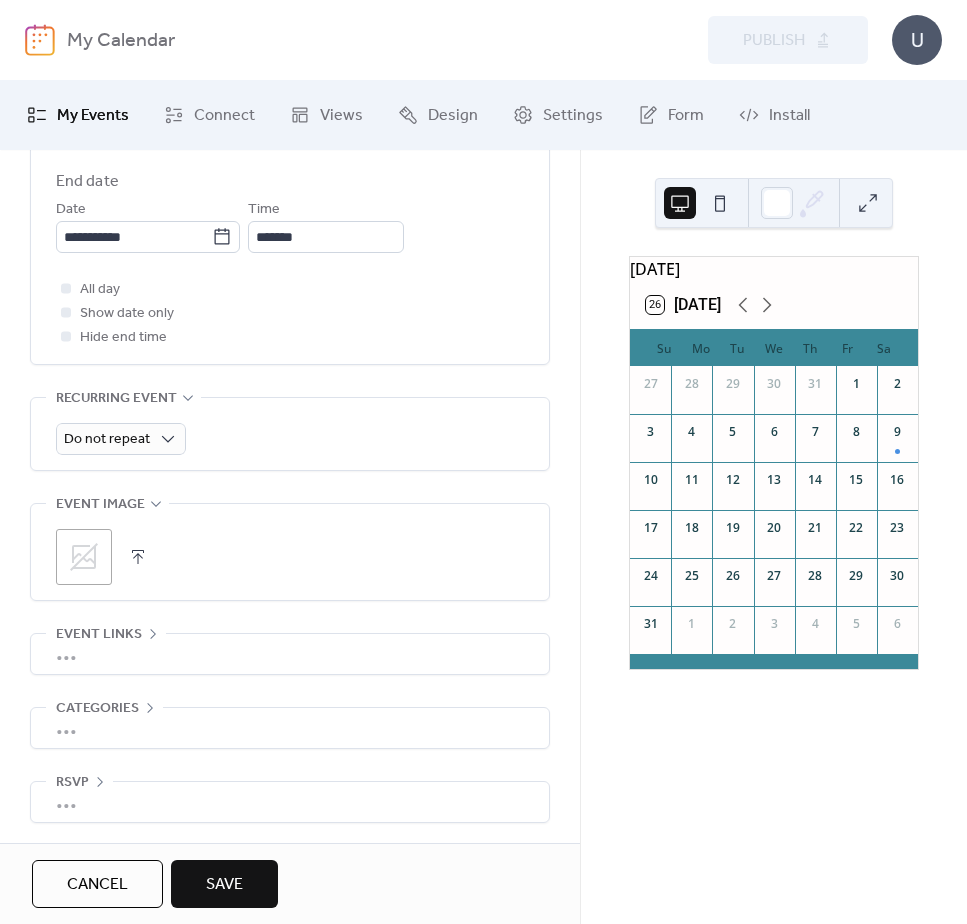 click at bounding box center [138, 557] 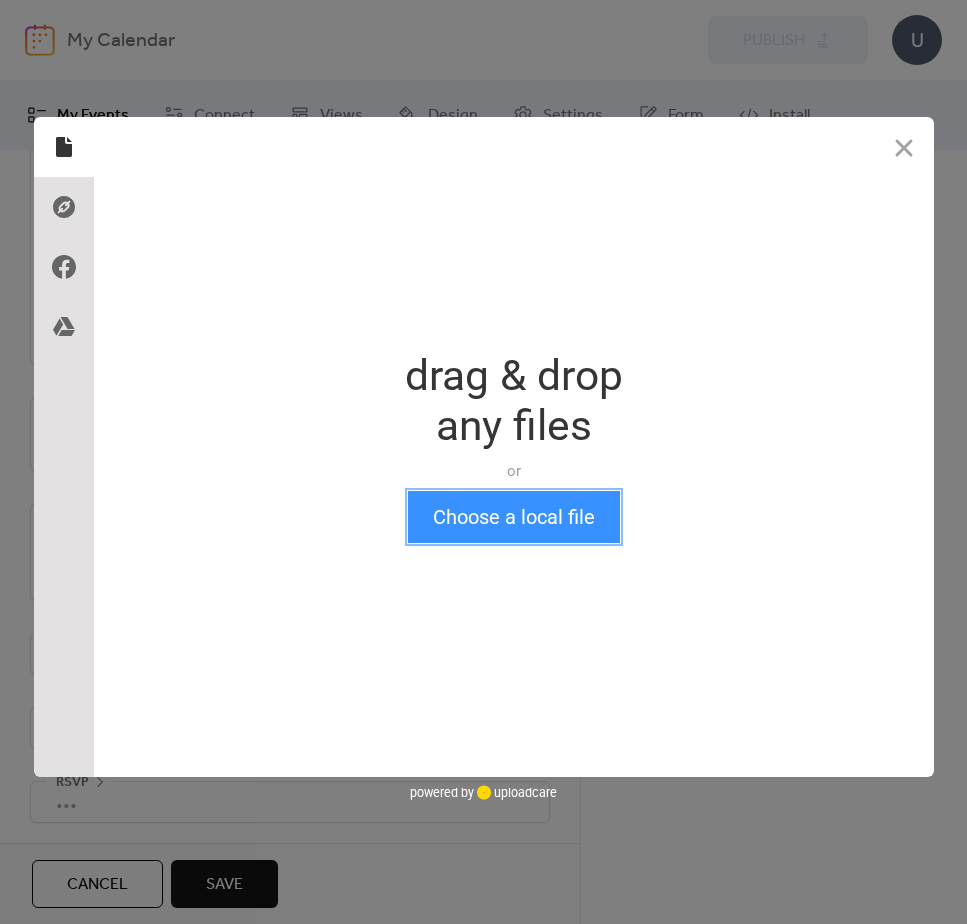 click on "Choose a local file" at bounding box center (514, 517) 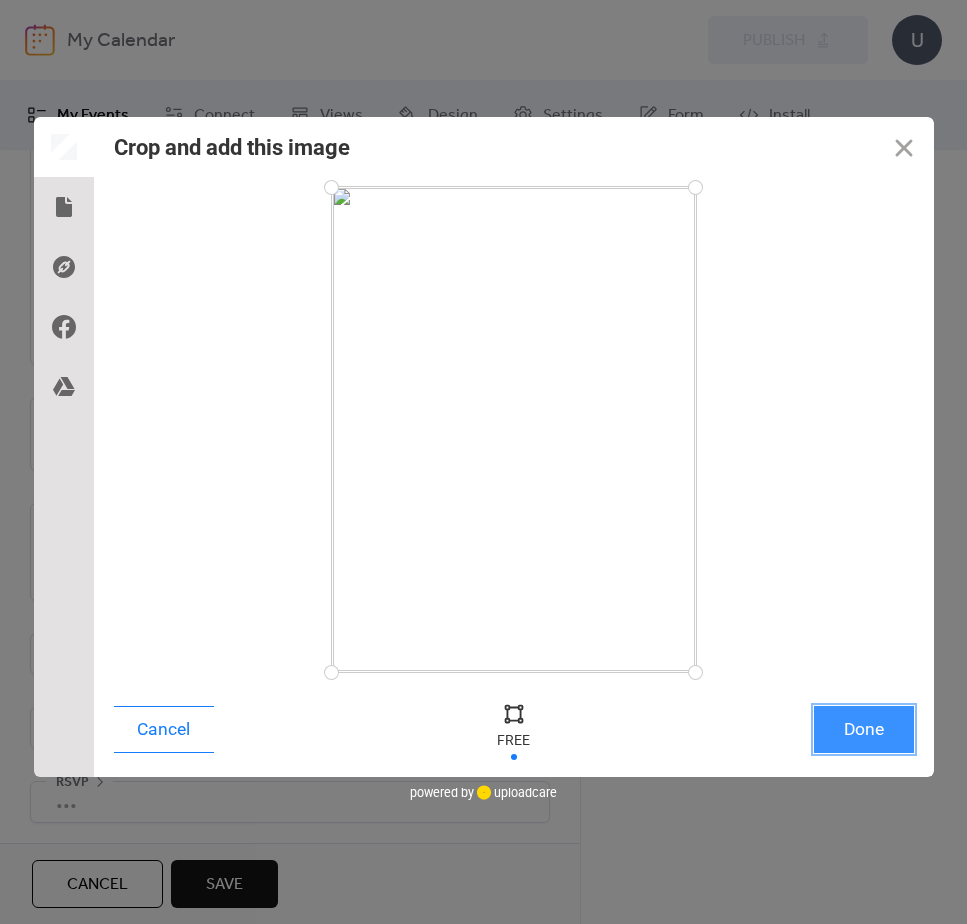 click on "Done" at bounding box center (864, 729) 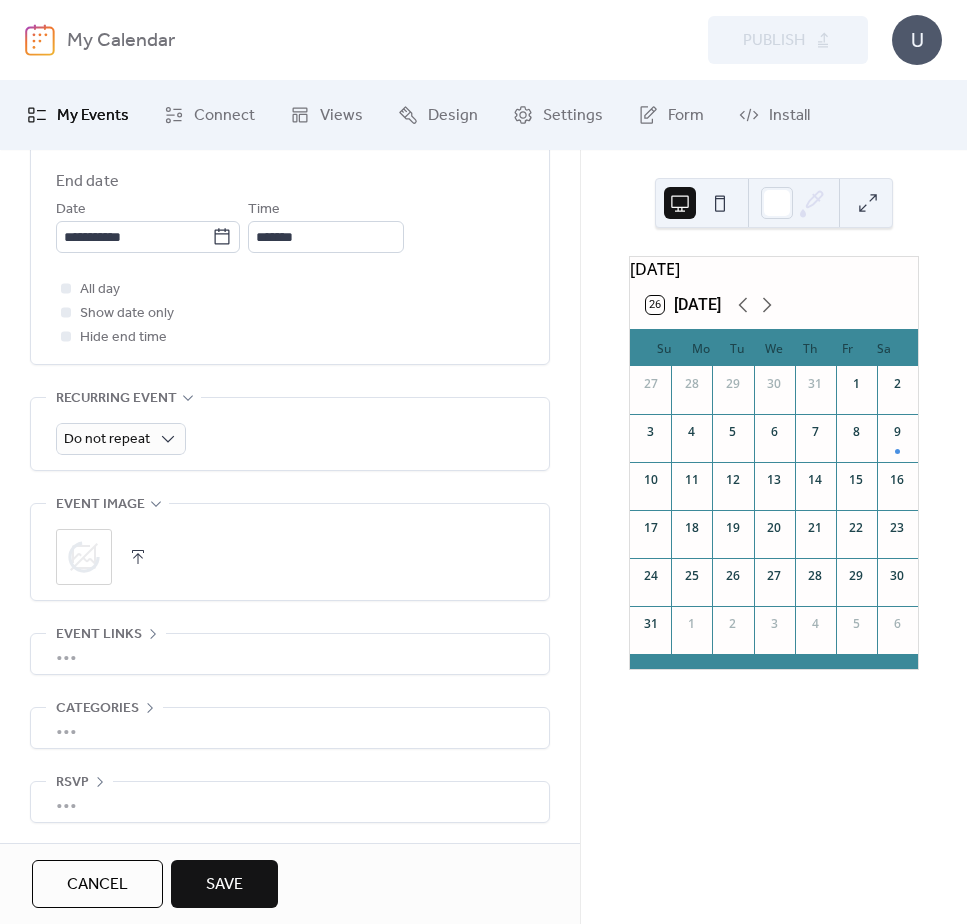 click on "•••" at bounding box center (290, 654) 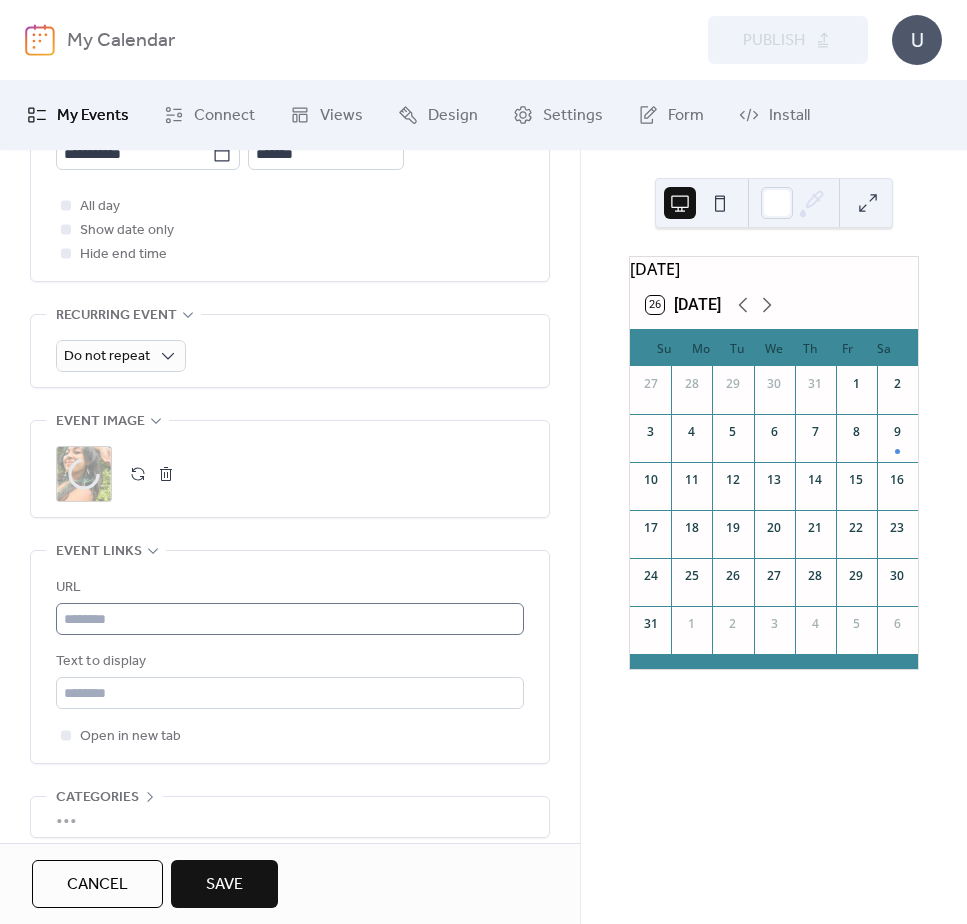 scroll, scrollTop: 978, scrollLeft: 0, axis: vertical 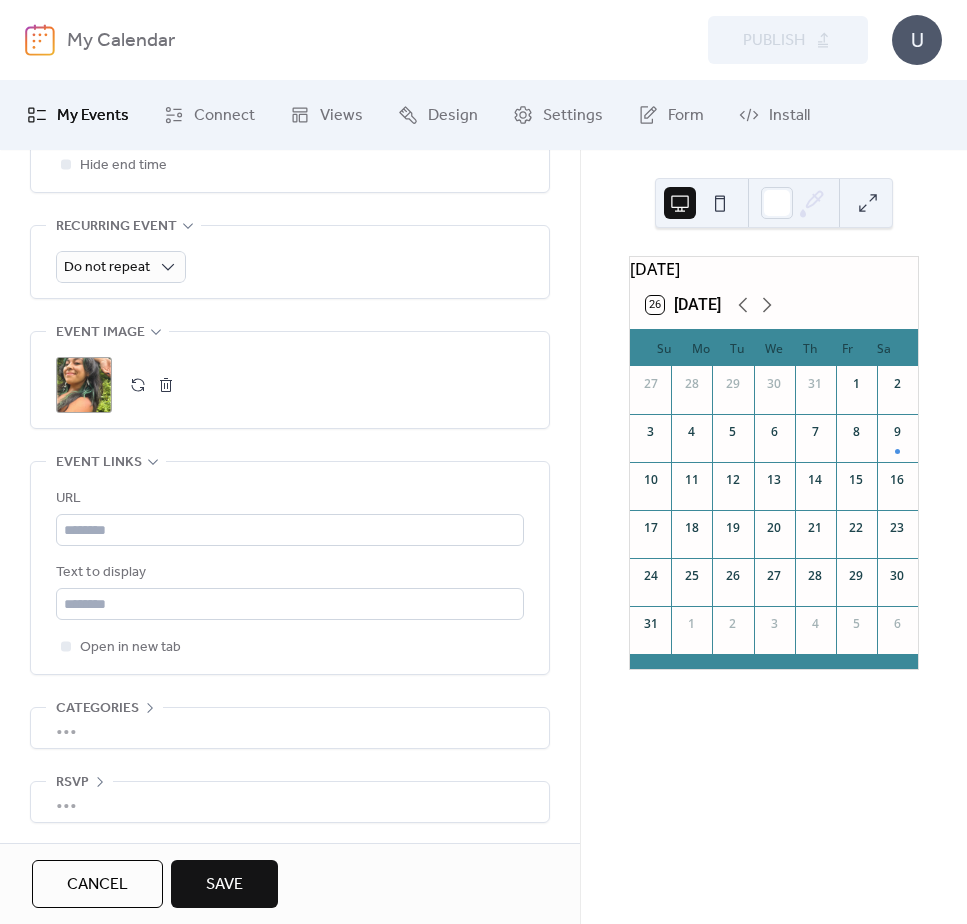 click on "•••" at bounding box center [290, 728] 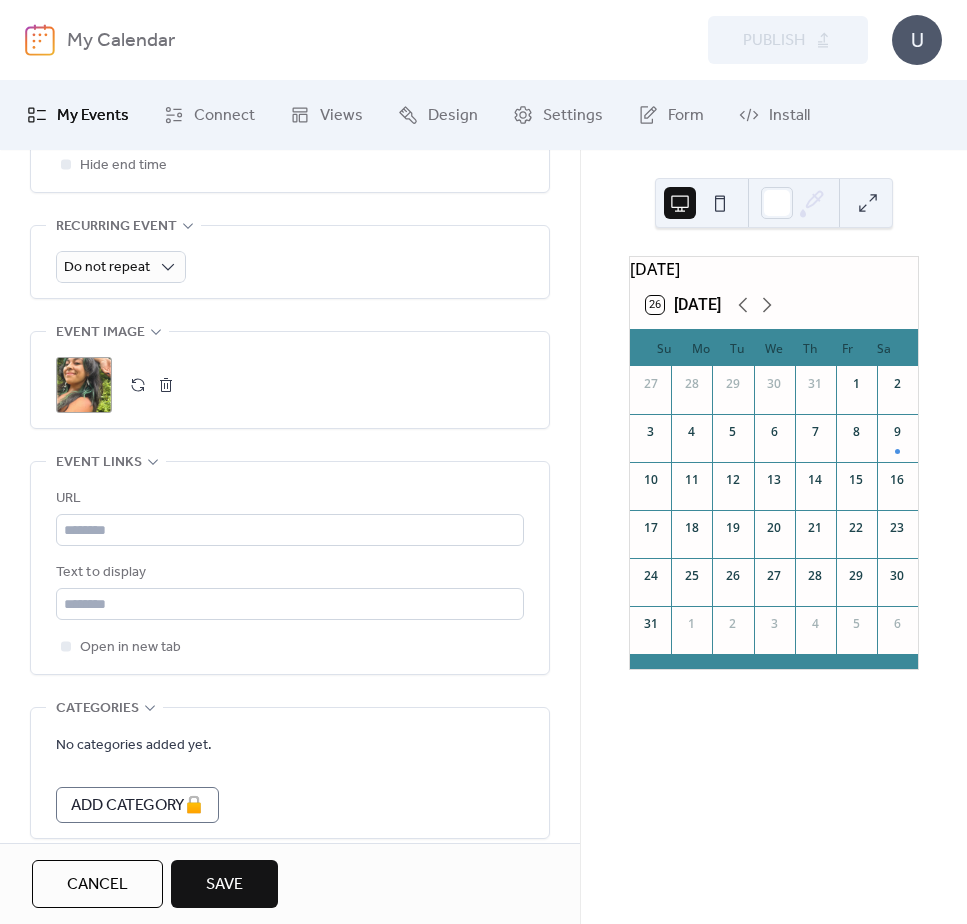 scroll, scrollTop: 1068, scrollLeft: 0, axis: vertical 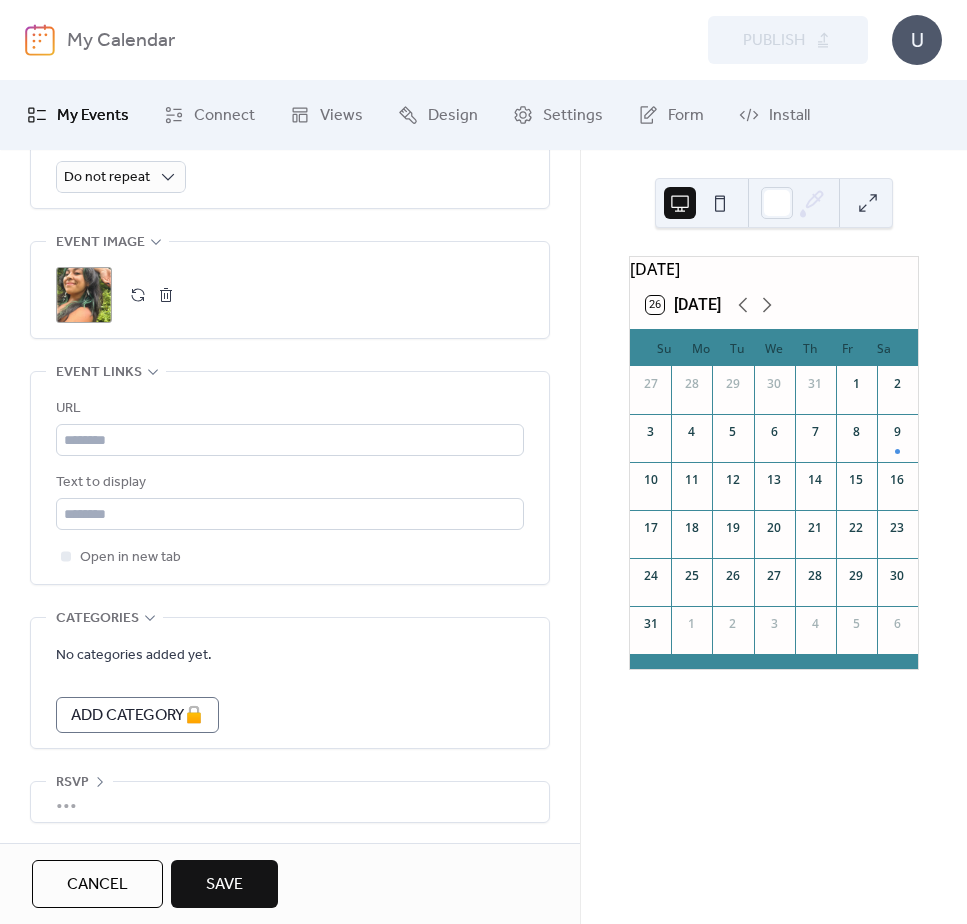 click on "•••" at bounding box center (290, 802) 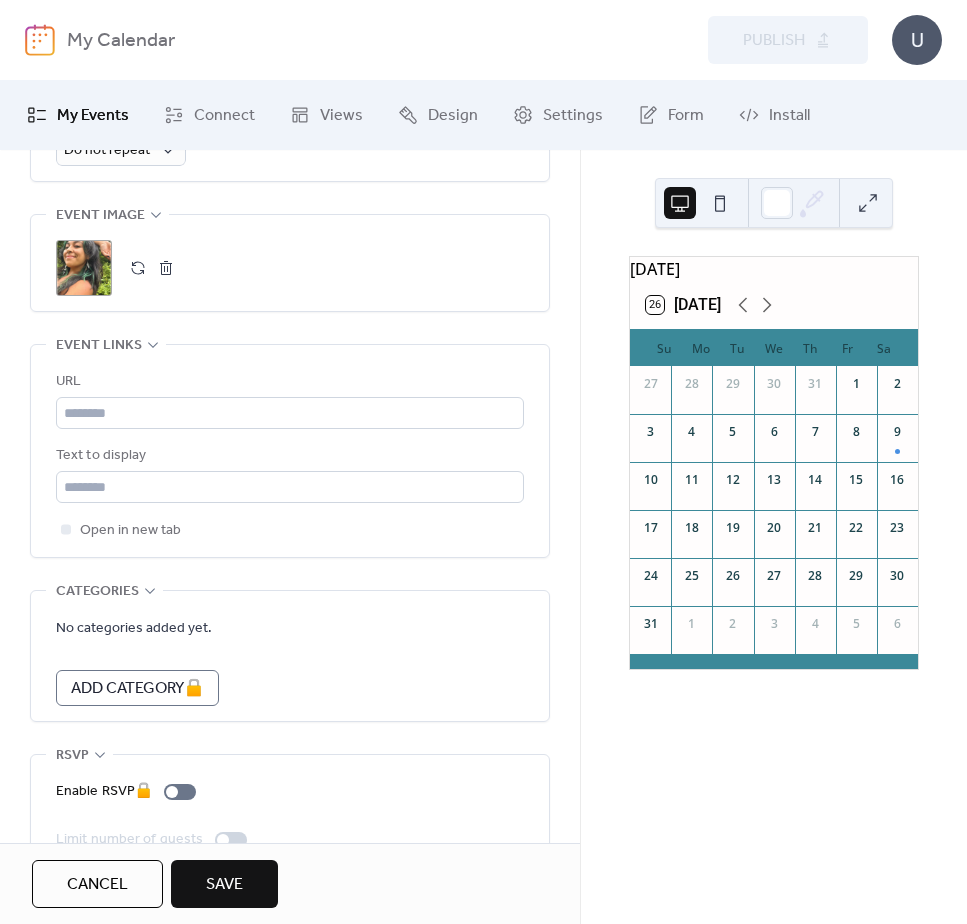 scroll, scrollTop: 1140, scrollLeft: 0, axis: vertical 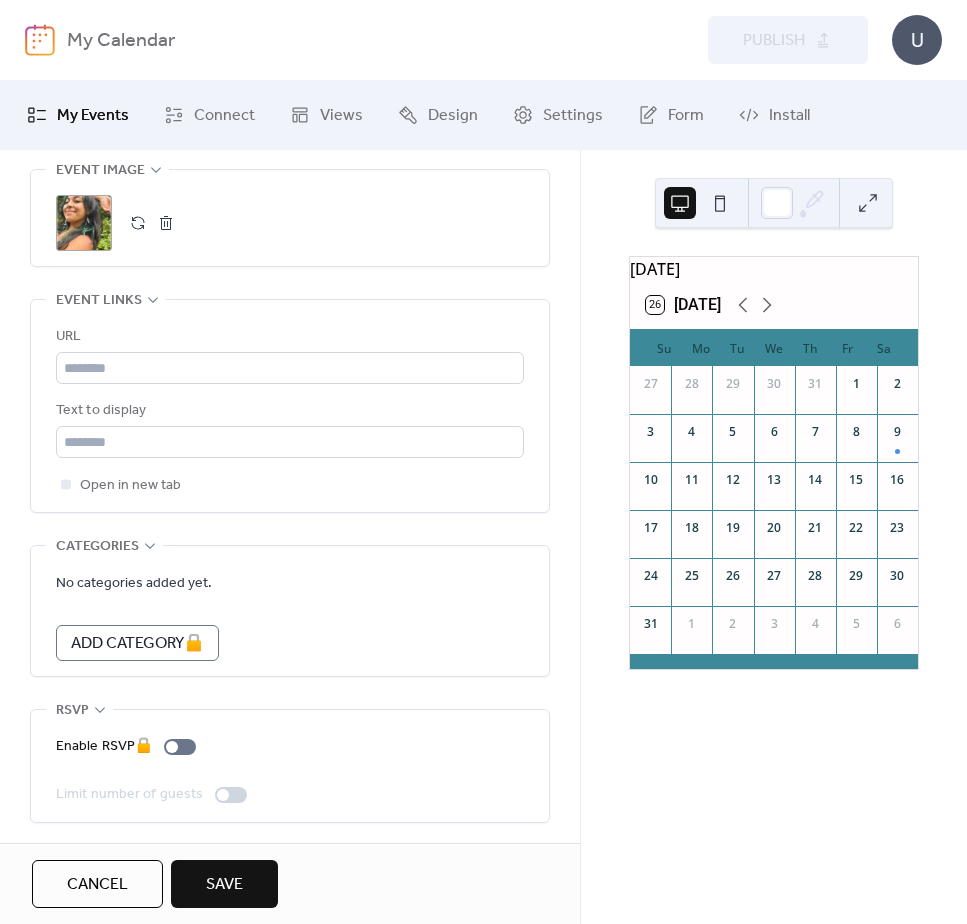 click on "Save" at bounding box center [224, 885] 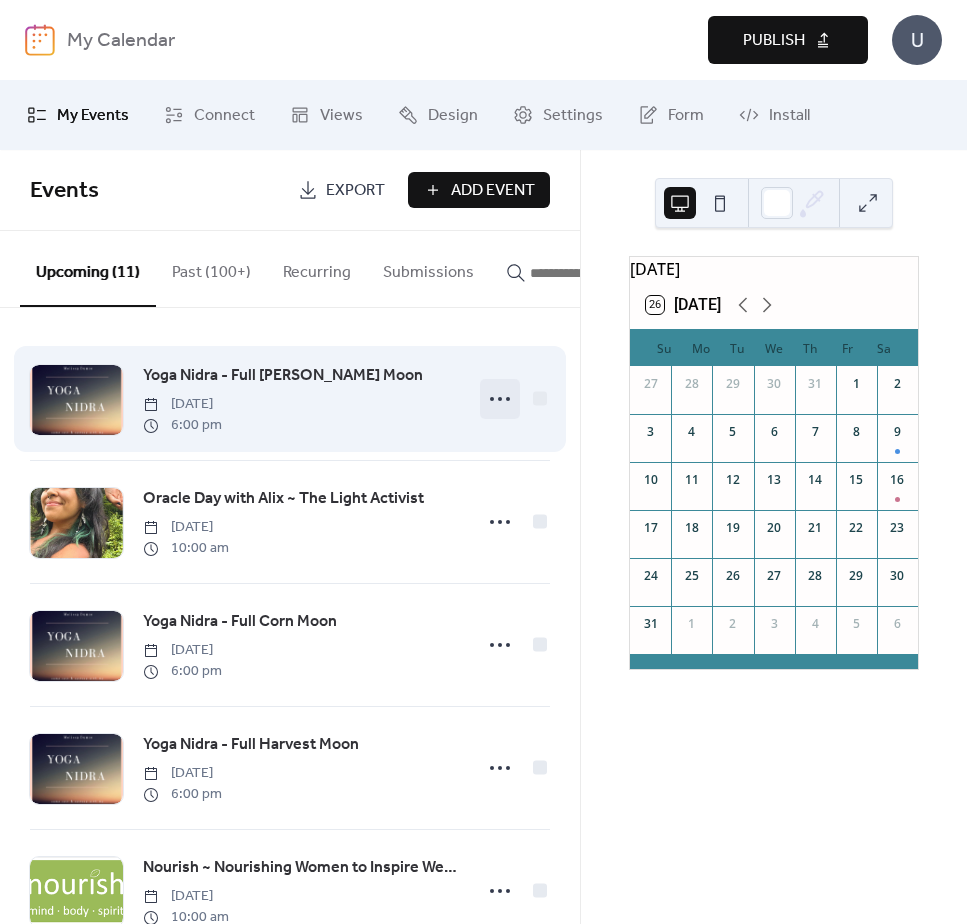 click 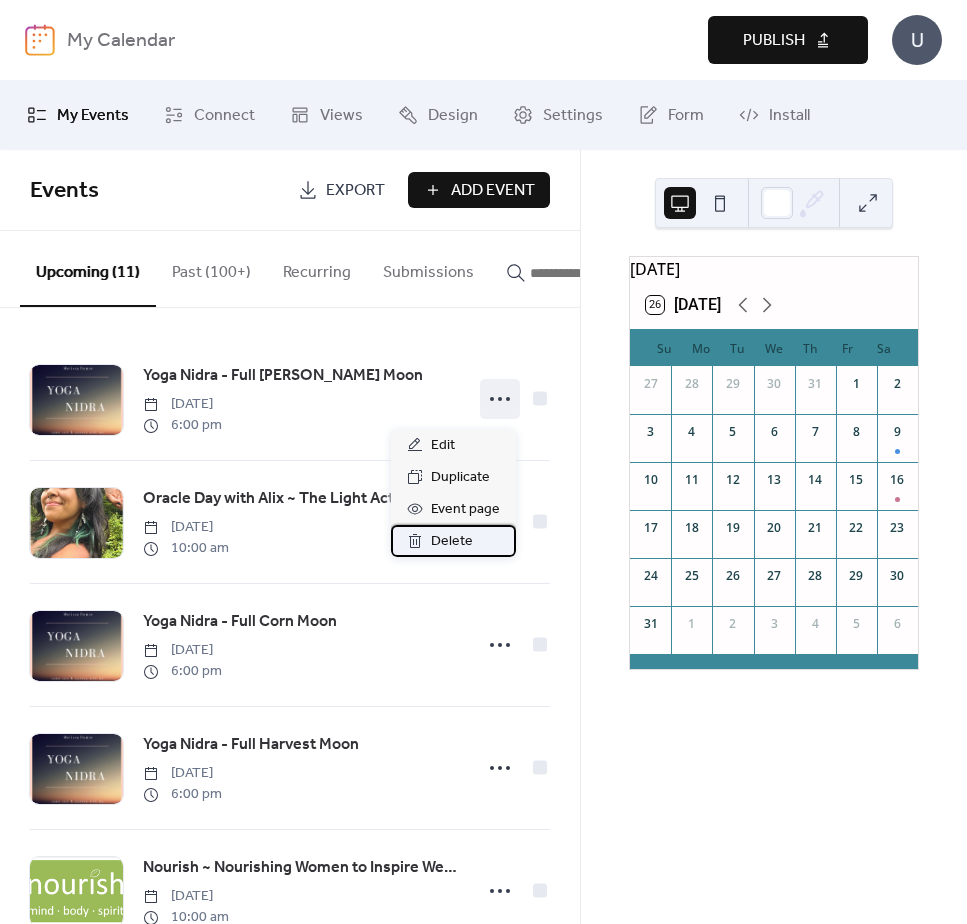click on "Delete" at bounding box center (452, 542) 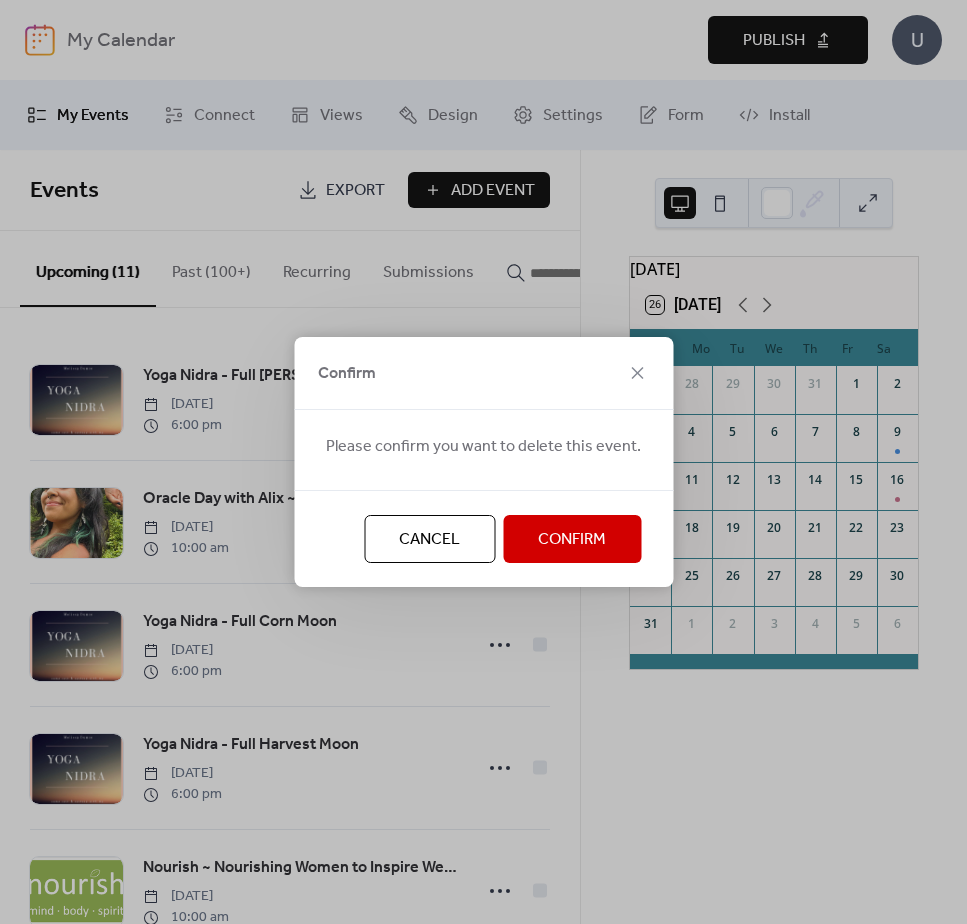 click on "Confirm" at bounding box center [572, 540] 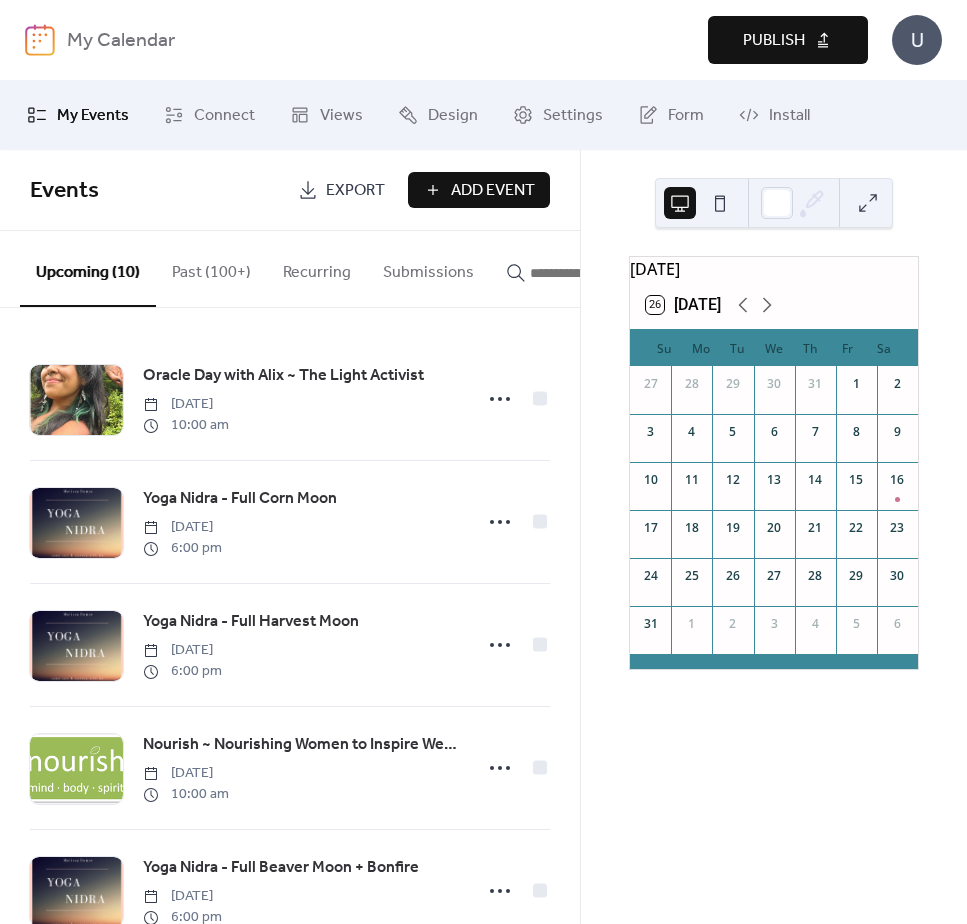 click on "Publish" at bounding box center (774, 41) 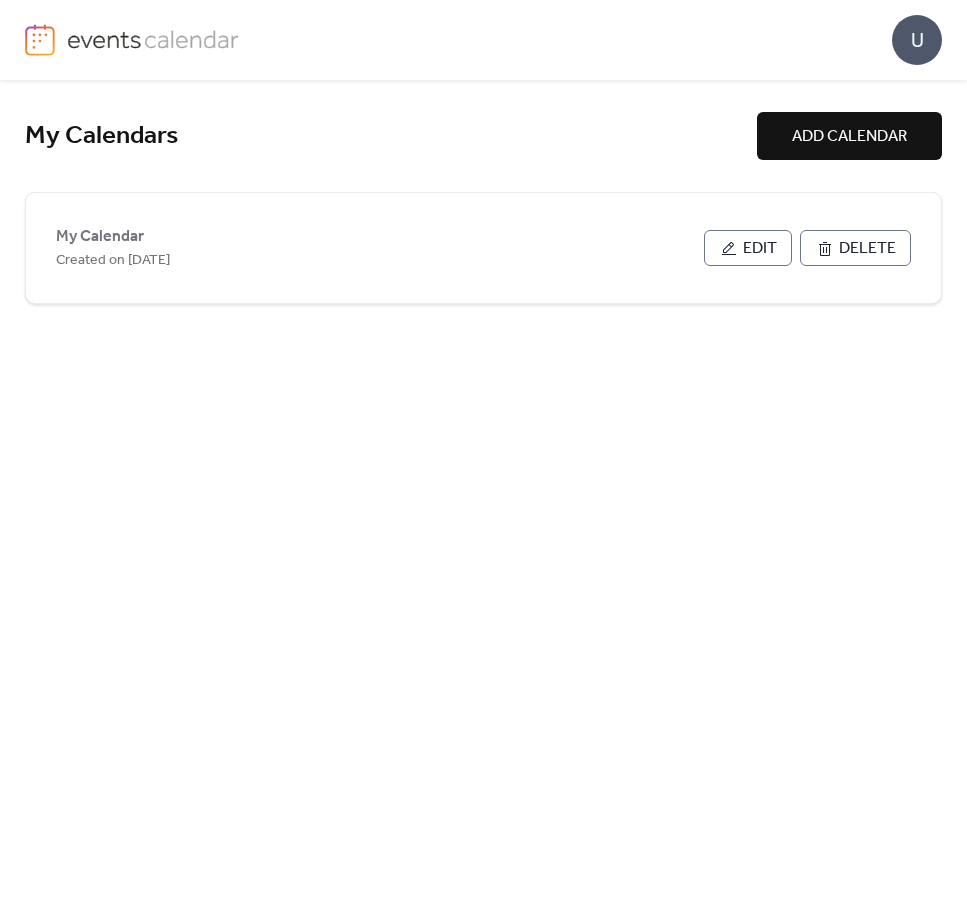 scroll, scrollTop: 0, scrollLeft: 0, axis: both 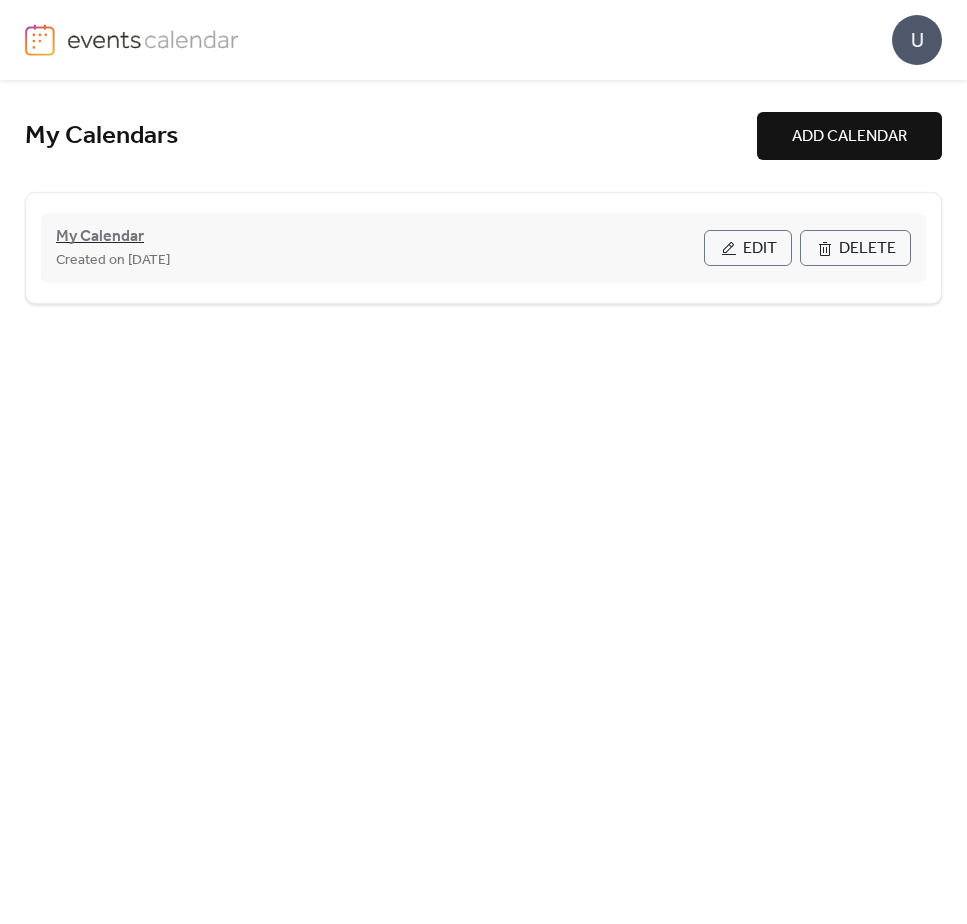 click on "My Calendar" at bounding box center [100, 237] 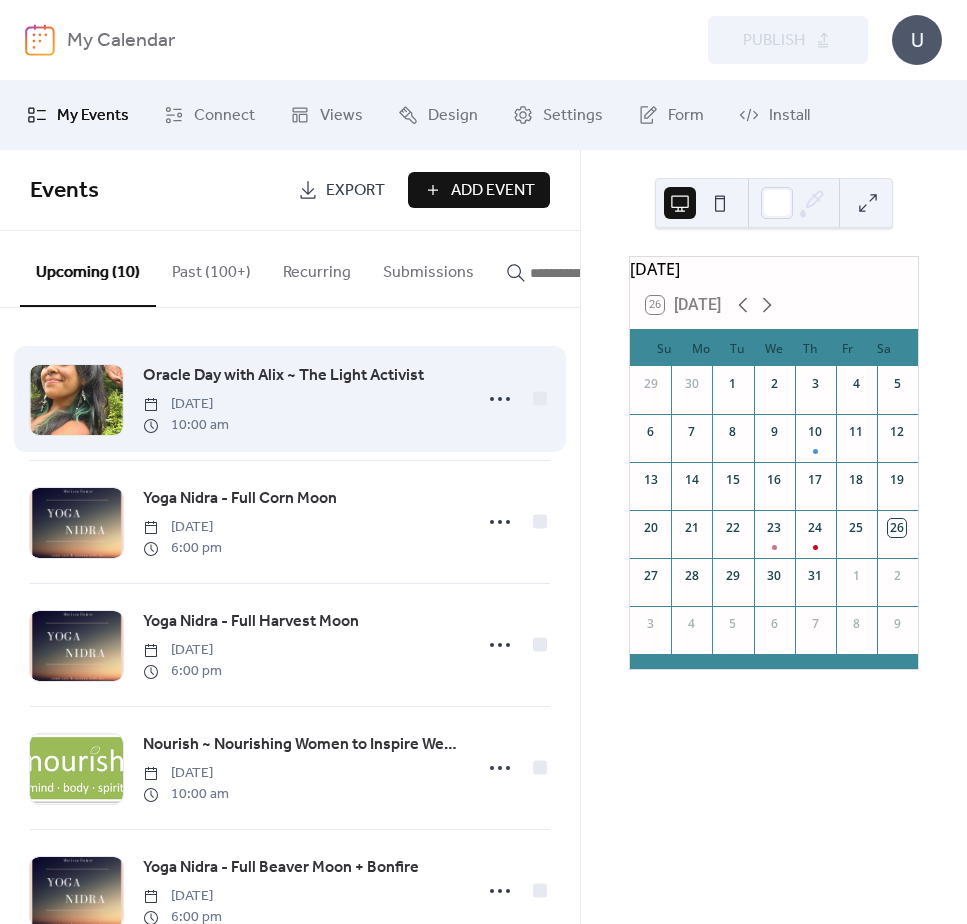 click on "Oracle Day with Alix ~ The Light Activist" at bounding box center [283, 376] 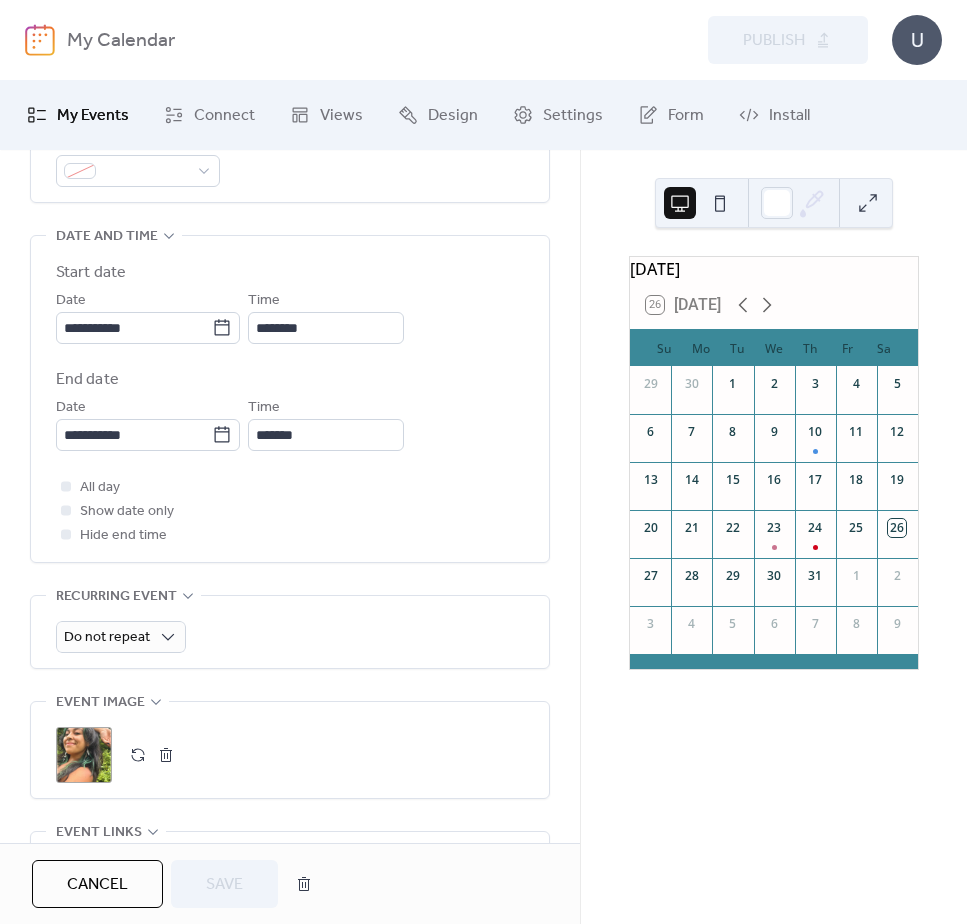 scroll, scrollTop: 872, scrollLeft: 0, axis: vertical 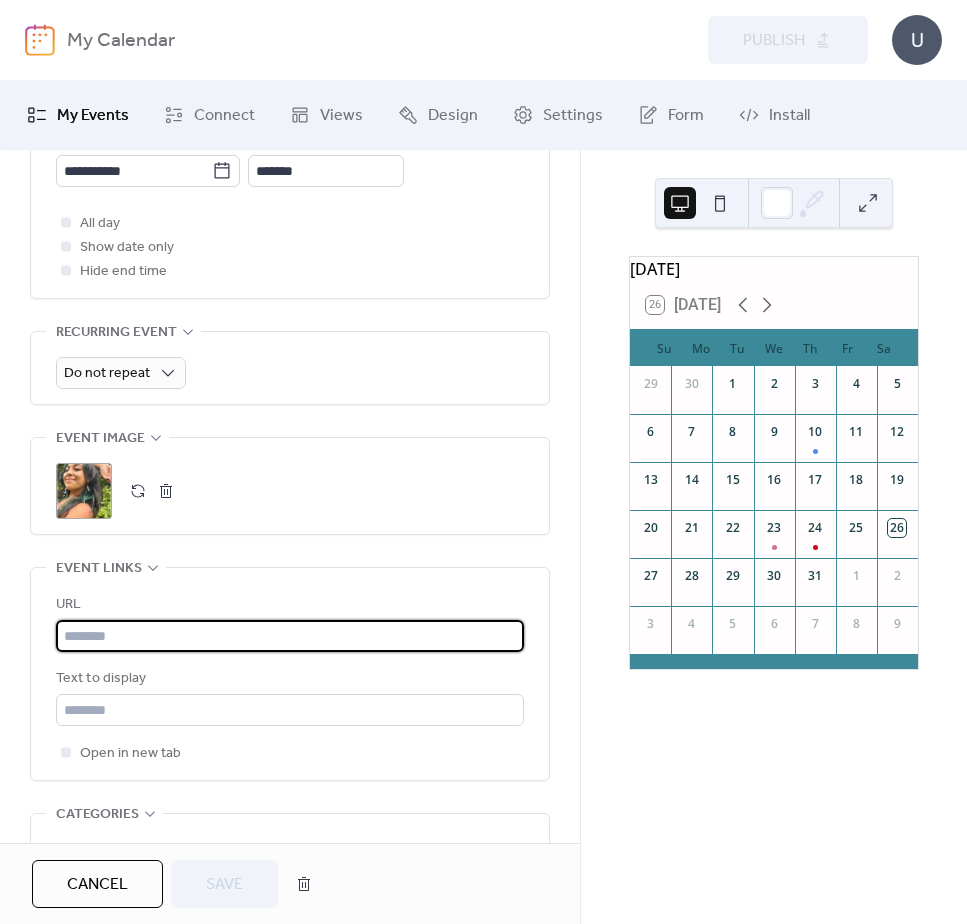 click at bounding box center [290, 636] 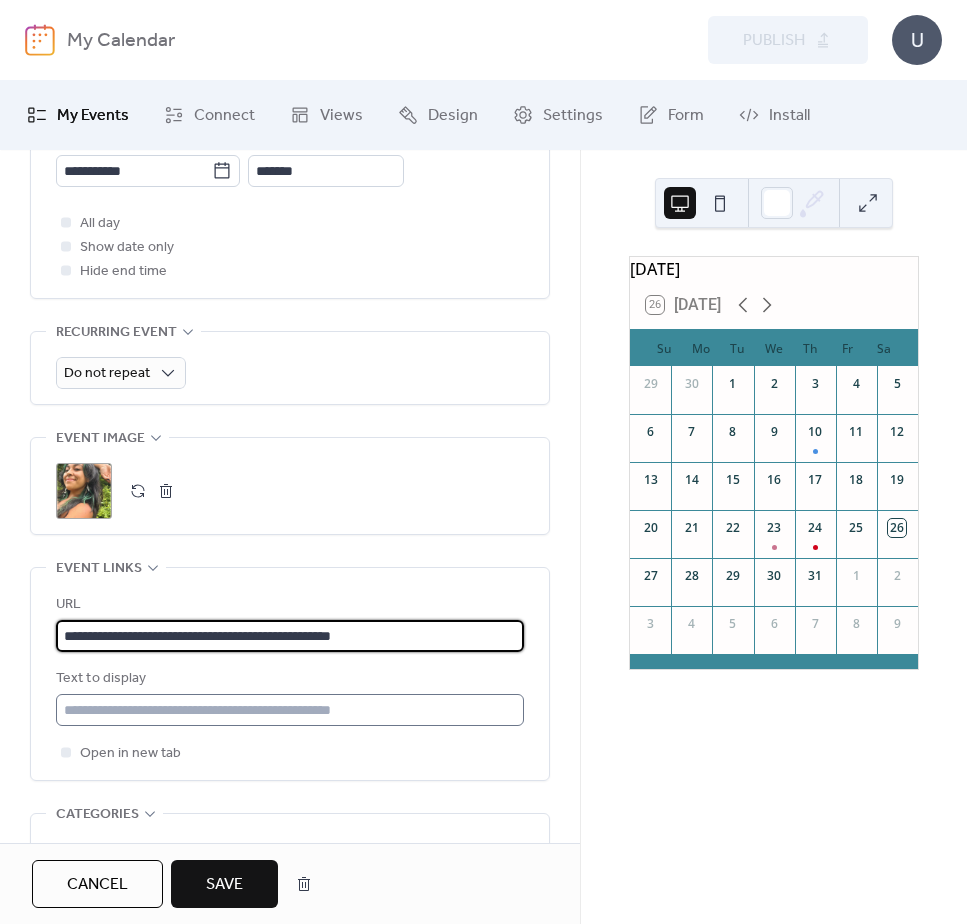 type on "**********" 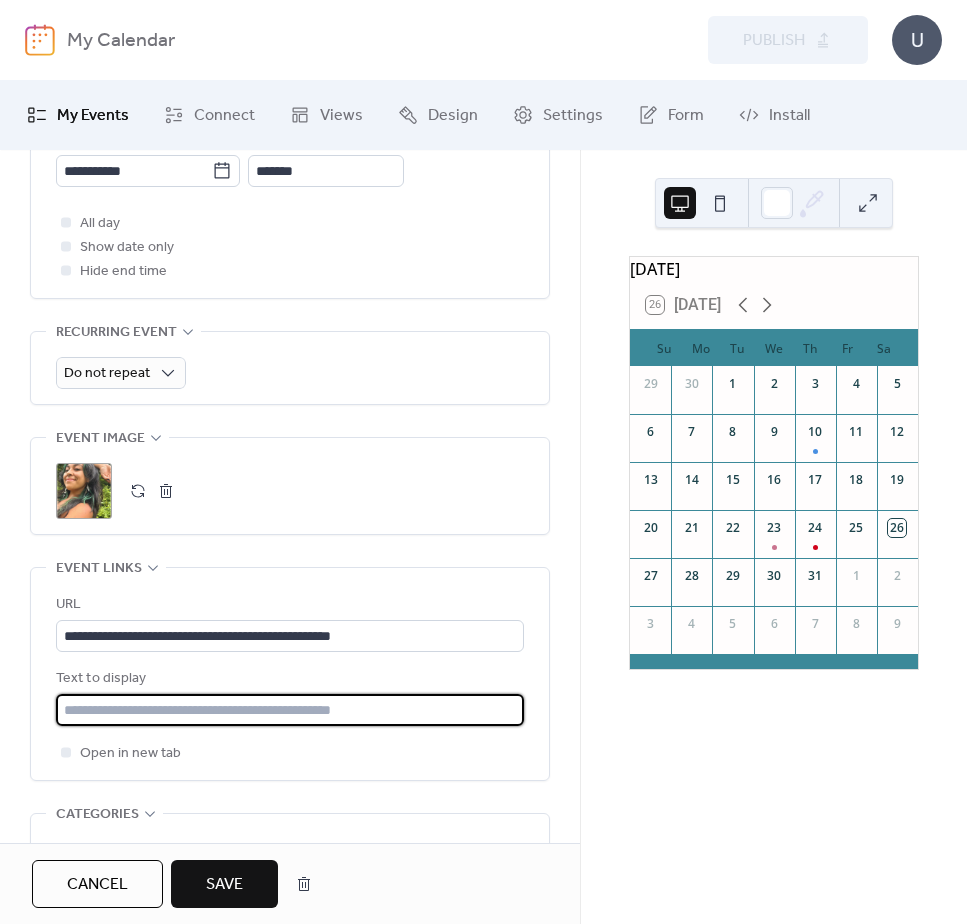 click at bounding box center [290, 710] 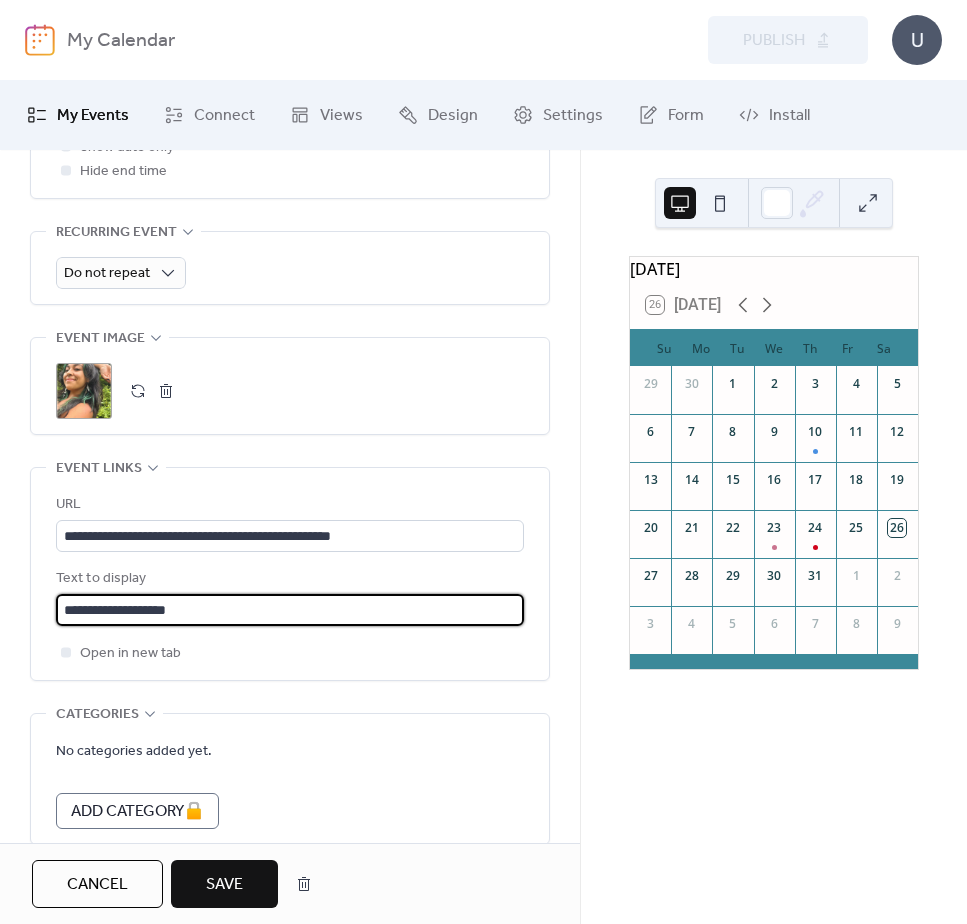 scroll, scrollTop: 1140, scrollLeft: 0, axis: vertical 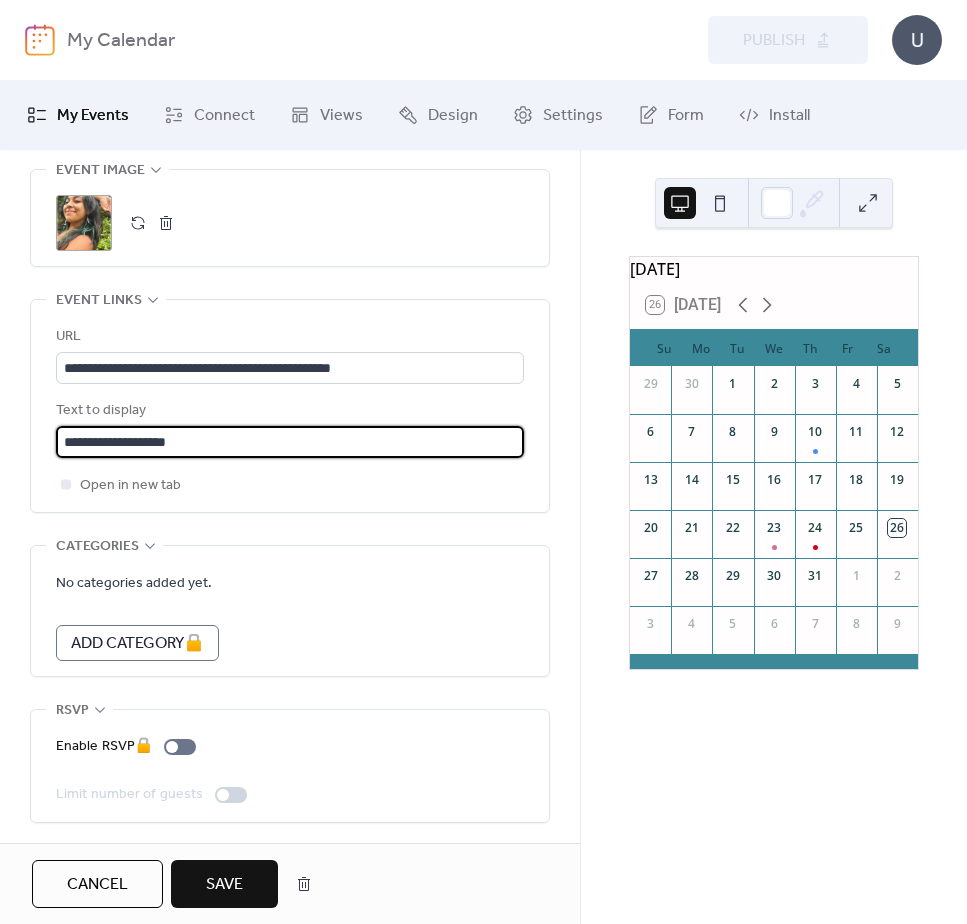 type on "**********" 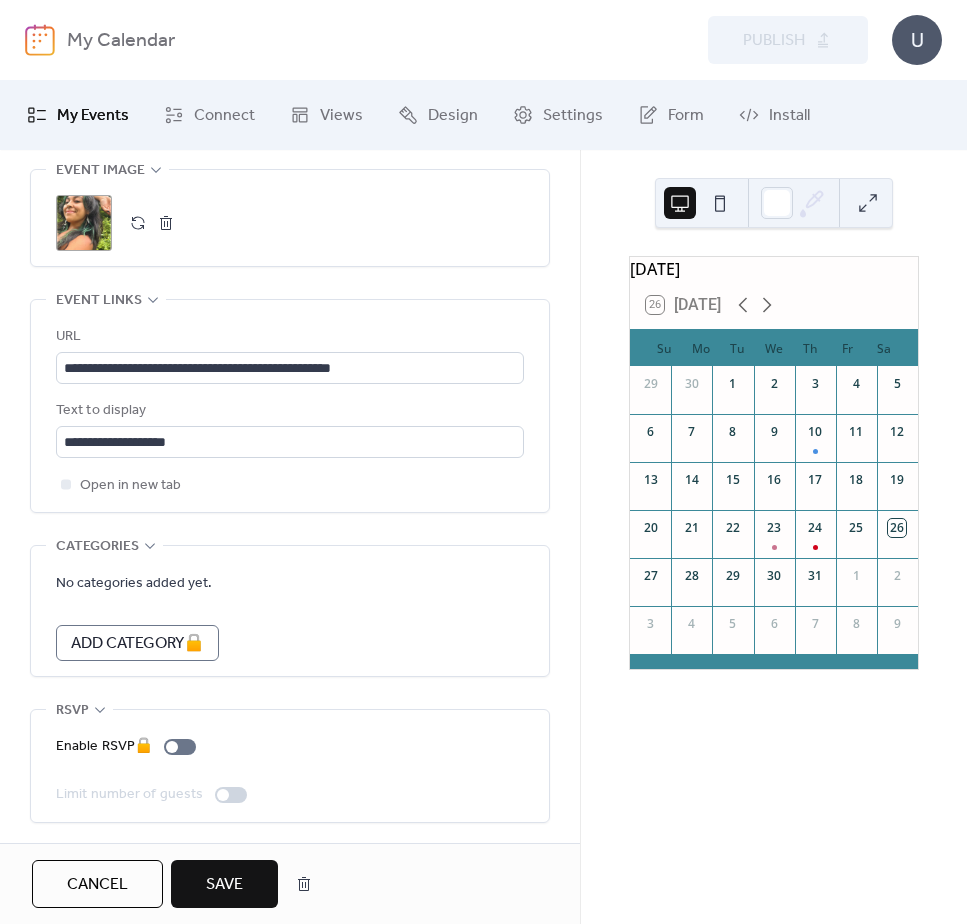 click on "Save" at bounding box center [224, 885] 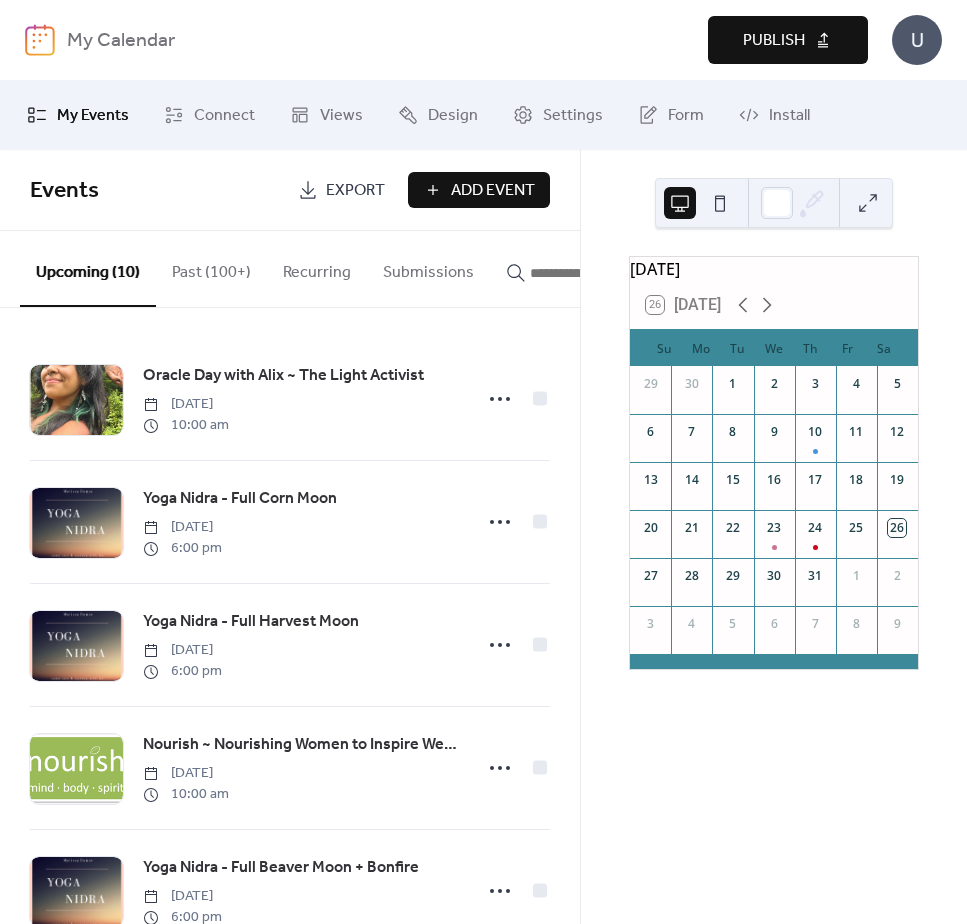 click on "Publish" at bounding box center (788, 40) 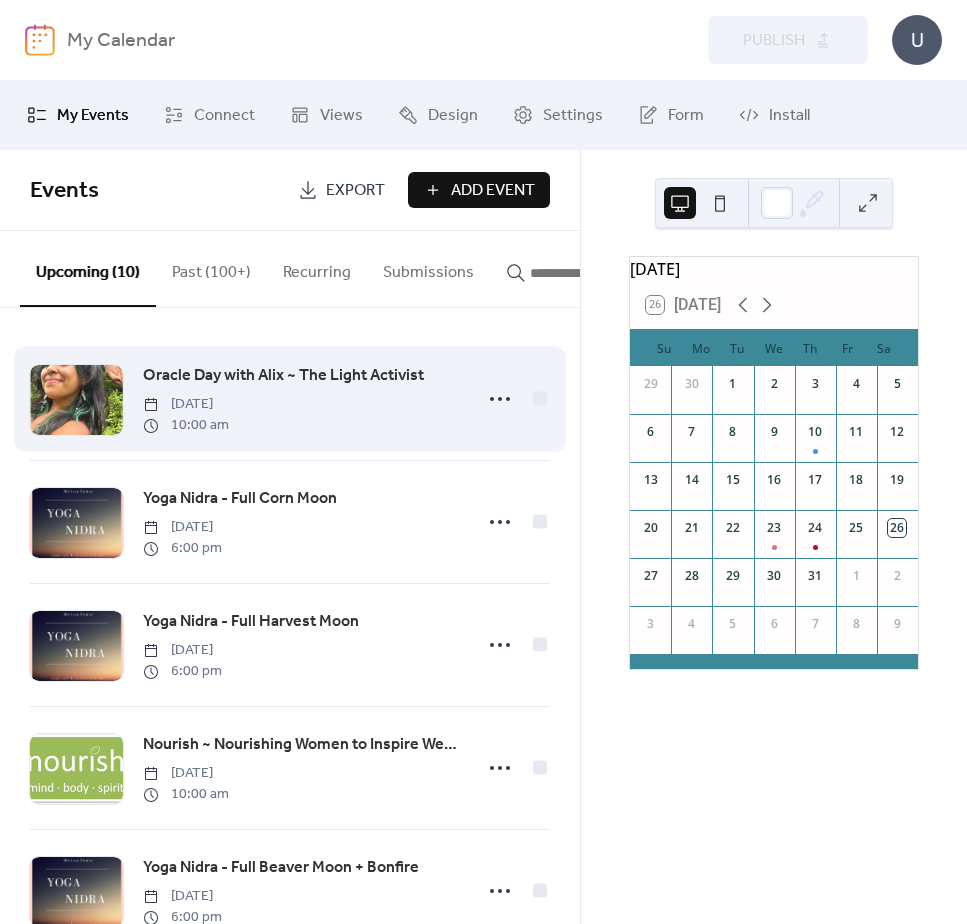 click on "Oracle Day with Alix ~ The Light Activist" at bounding box center [283, 376] 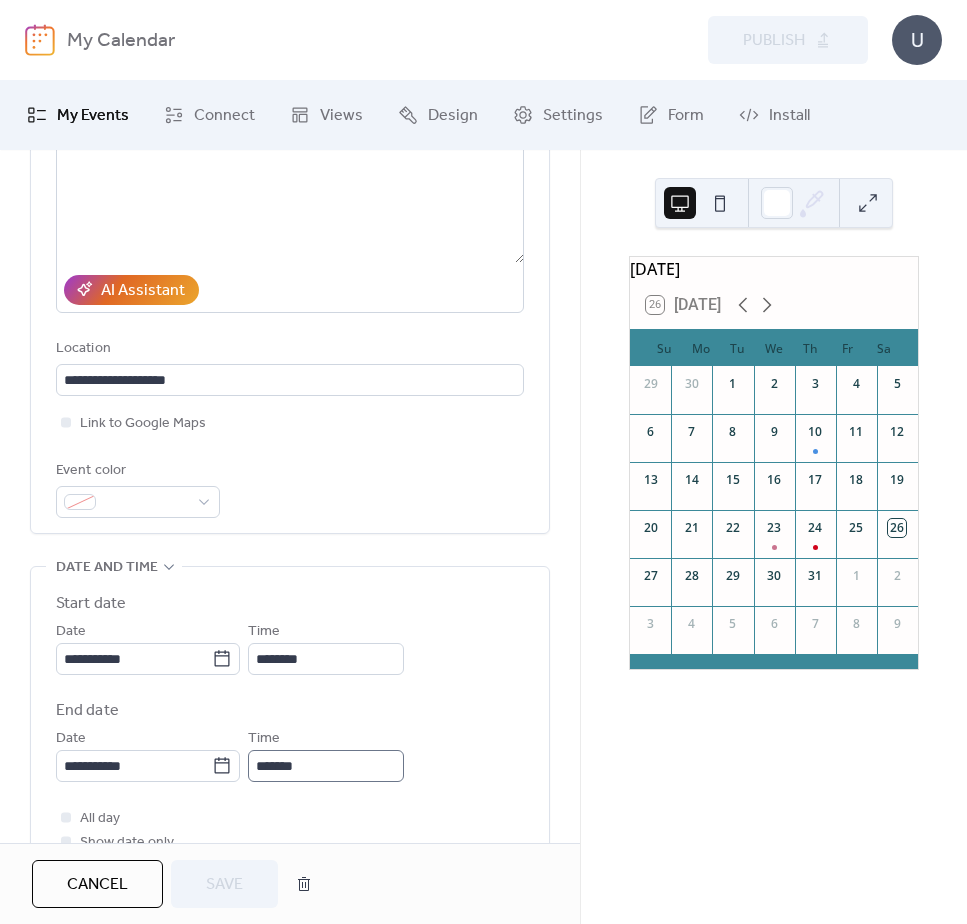 scroll, scrollTop: 381, scrollLeft: 0, axis: vertical 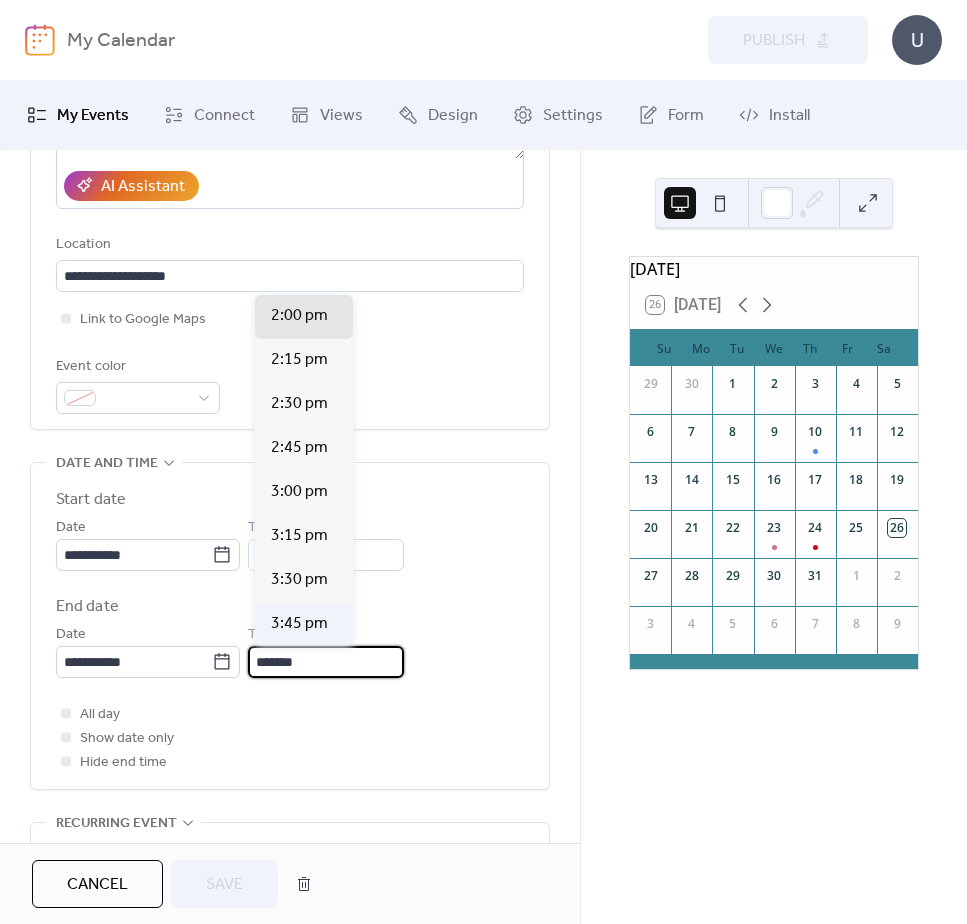 drag, startPoint x: 267, startPoint y: 658, endPoint x: 292, endPoint y: 638, distance: 32.01562 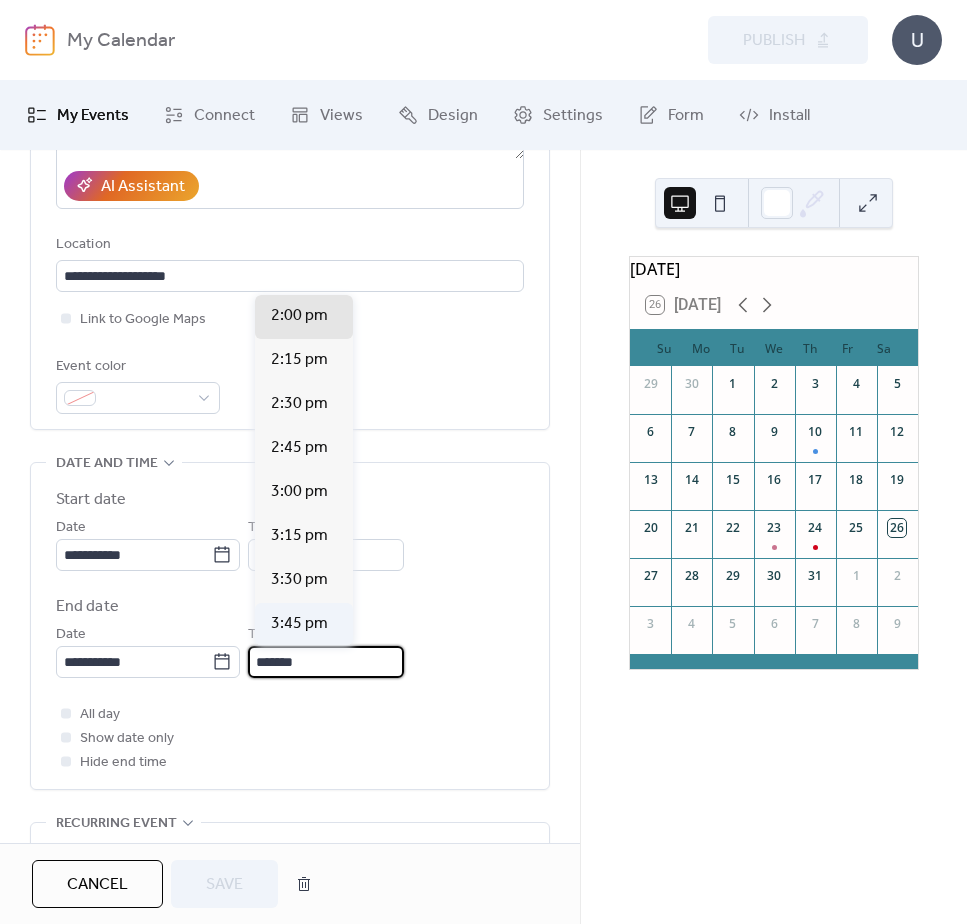 click on "**********" at bounding box center (483, 462) 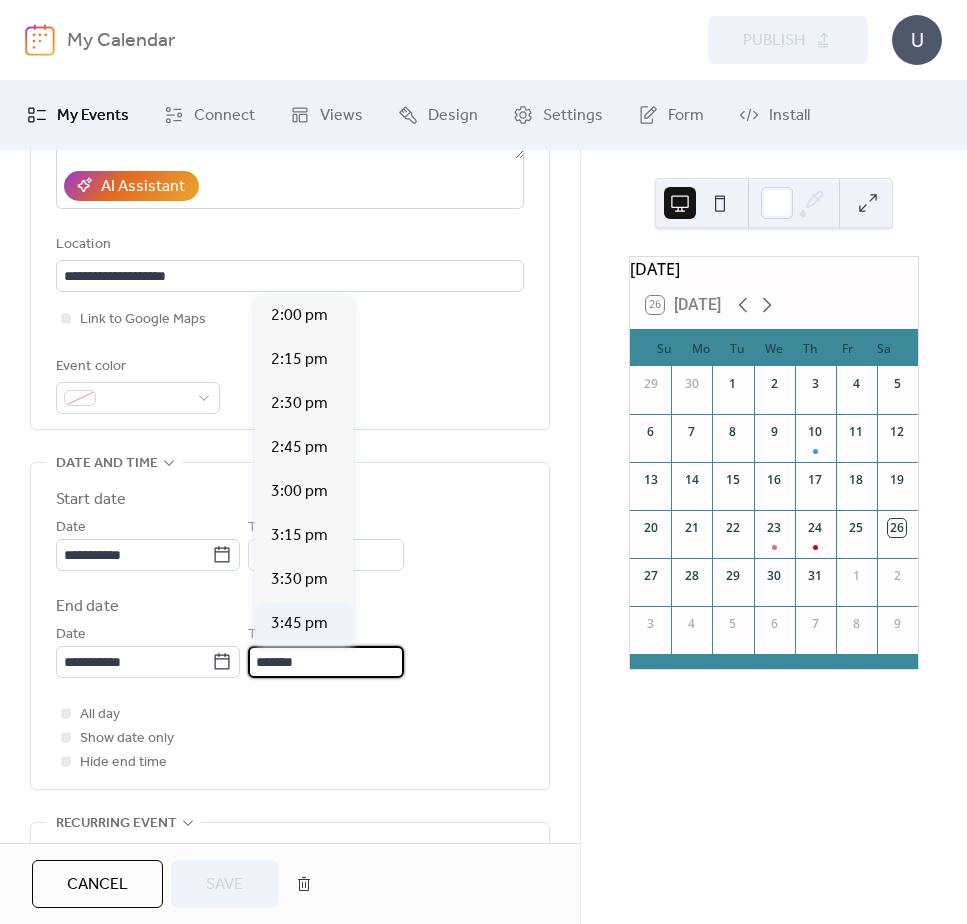 scroll, scrollTop: 1012, scrollLeft: 0, axis: vertical 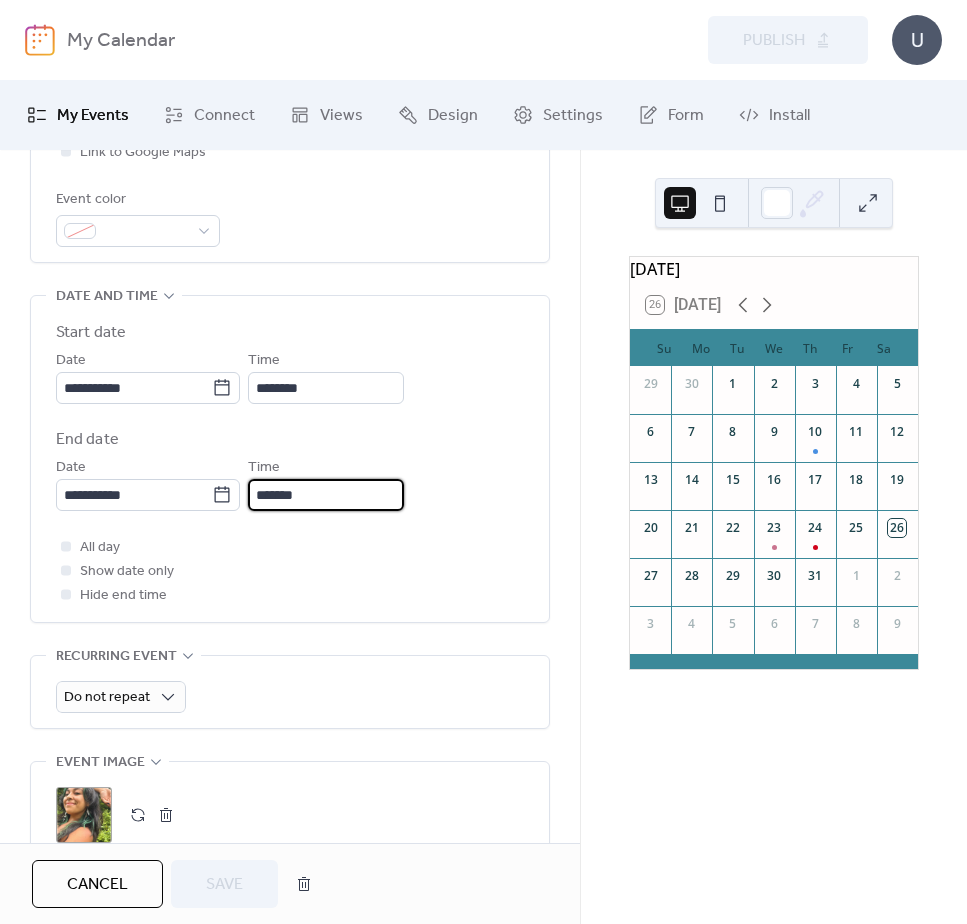 click on "*******" at bounding box center [326, 495] 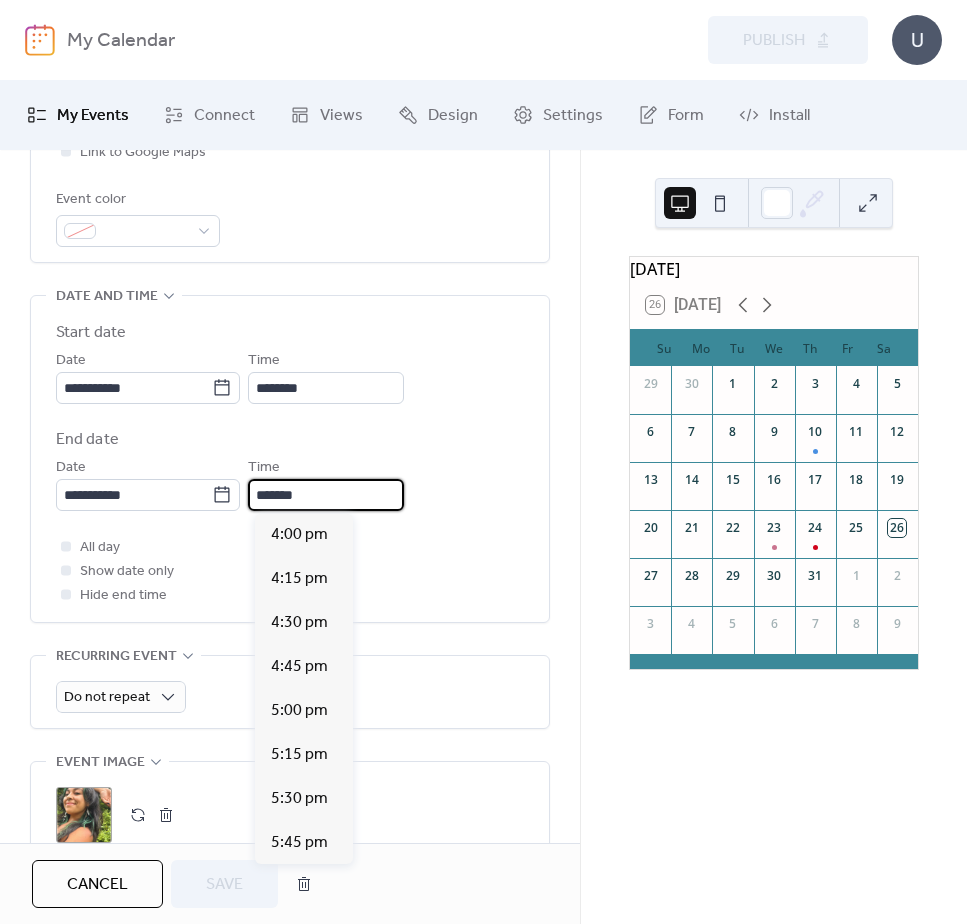 scroll, scrollTop: 924, scrollLeft: 0, axis: vertical 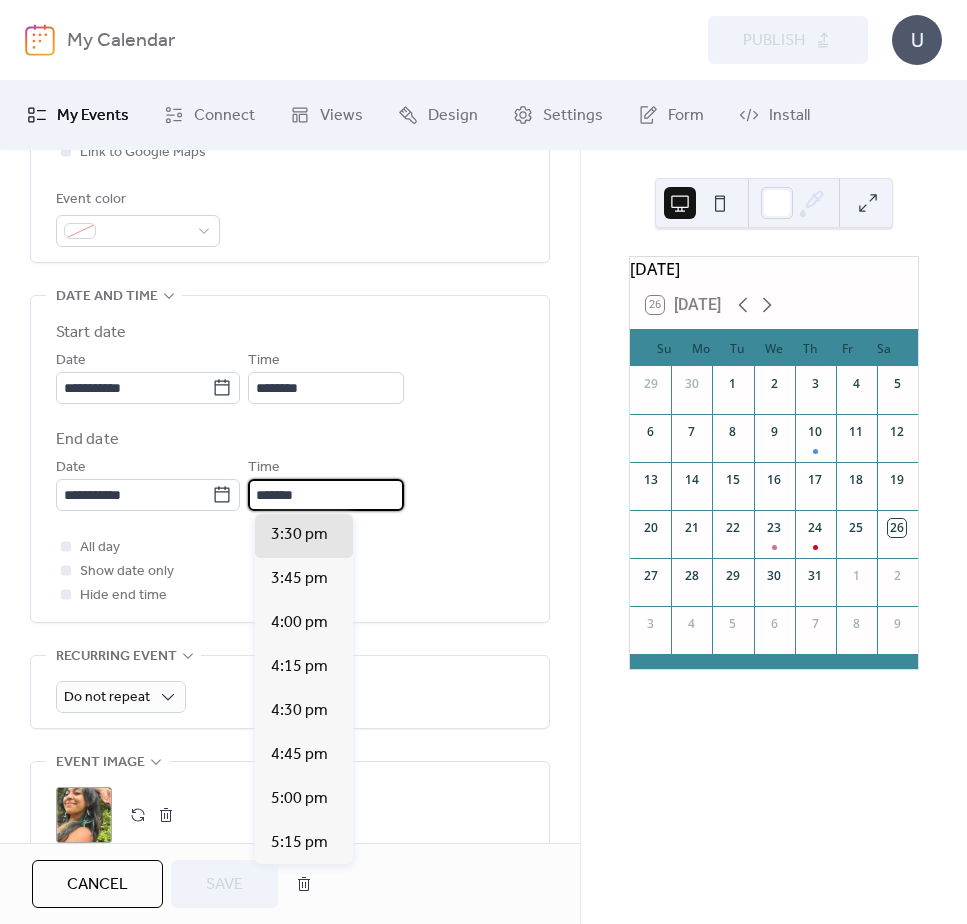 type on "*******" 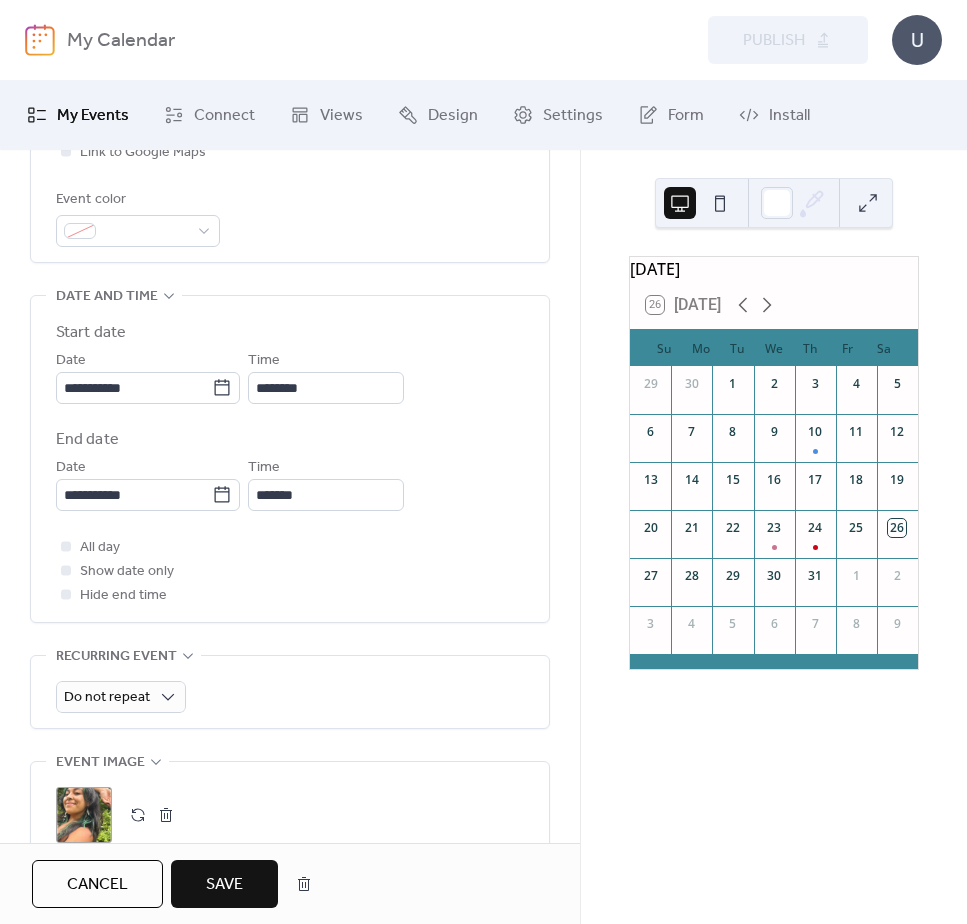 click on "Save" at bounding box center (224, 884) 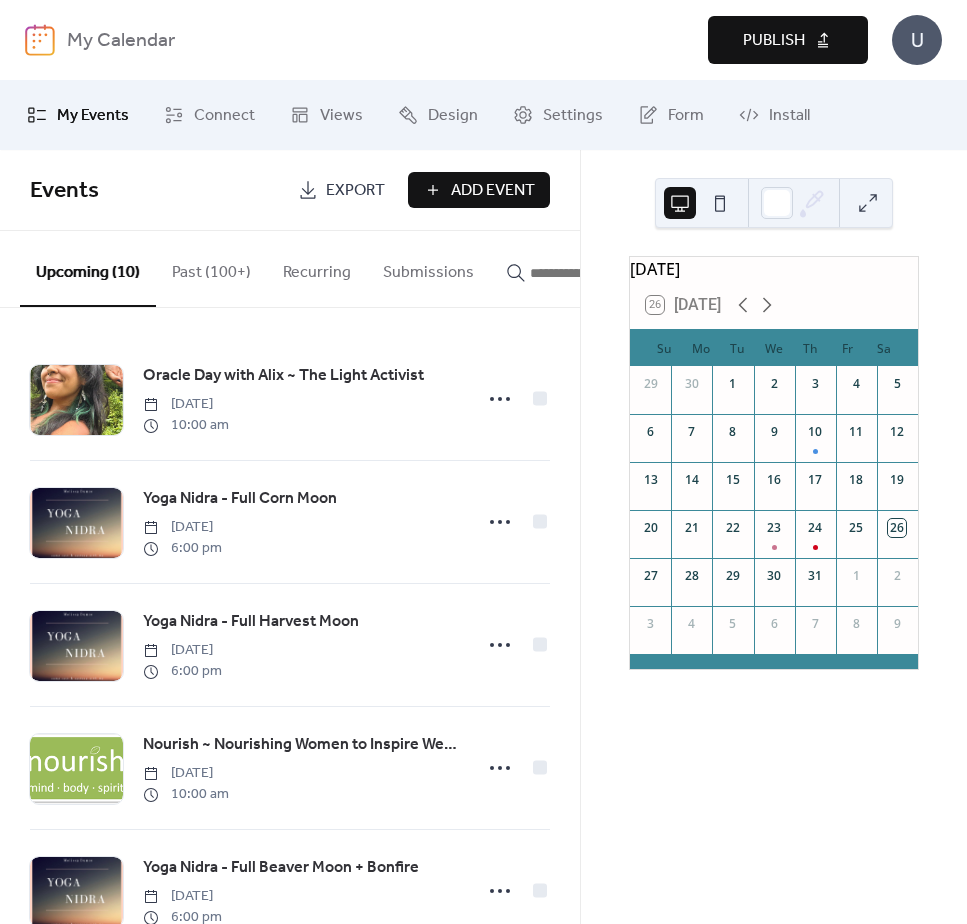 click on "Publish" at bounding box center (774, 41) 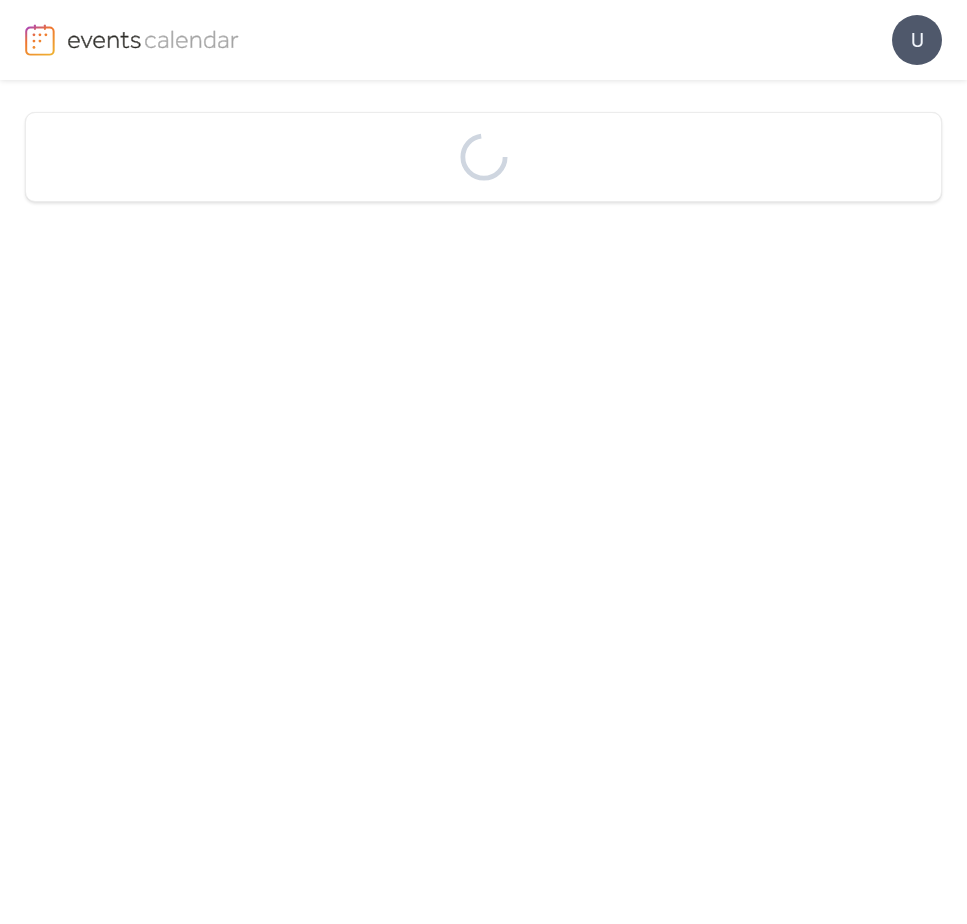 scroll, scrollTop: 0, scrollLeft: 0, axis: both 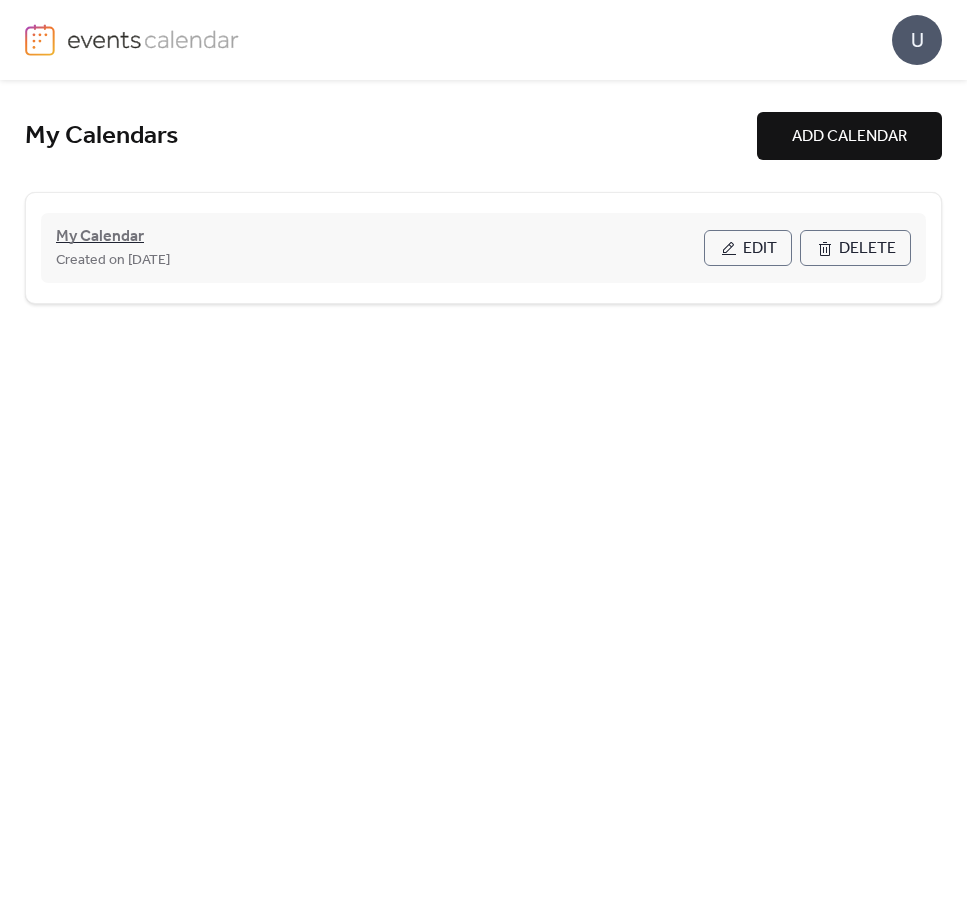 click on "My Calendar" at bounding box center [100, 237] 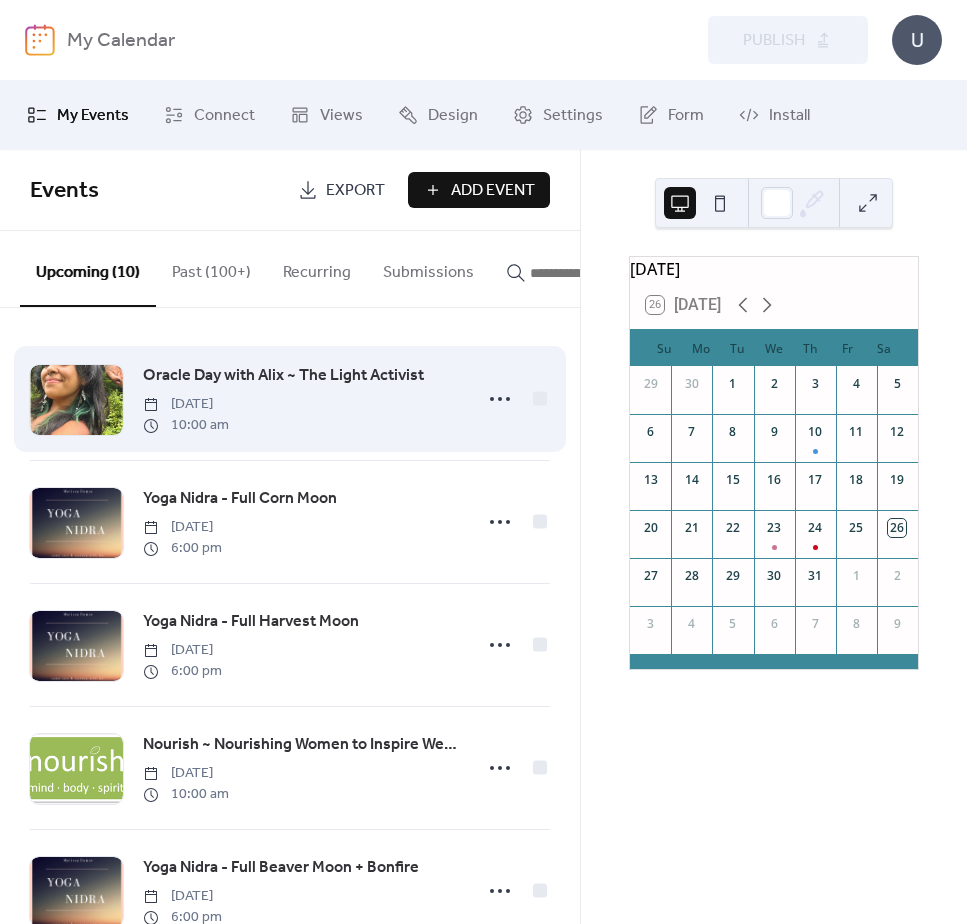 click on "Oracle Day with Alix ~ The Light Activist" at bounding box center [283, 376] 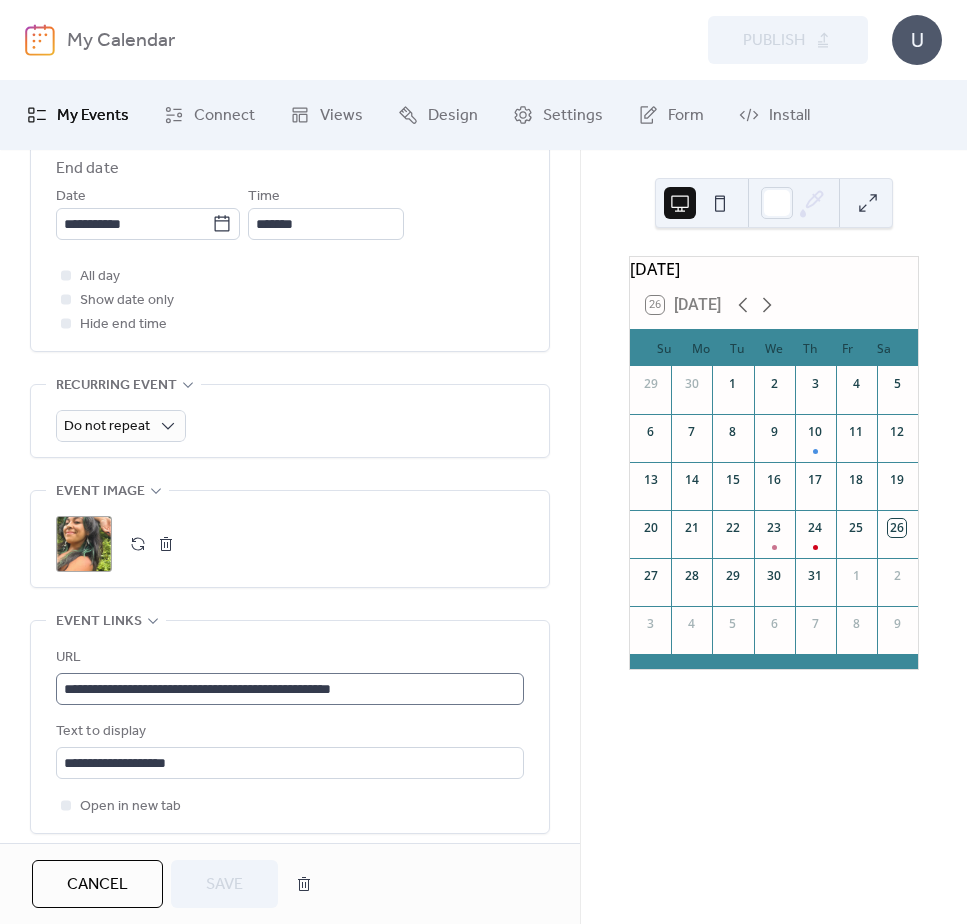 scroll, scrollTop: 823, scrollLeft: 0, axis: vertical 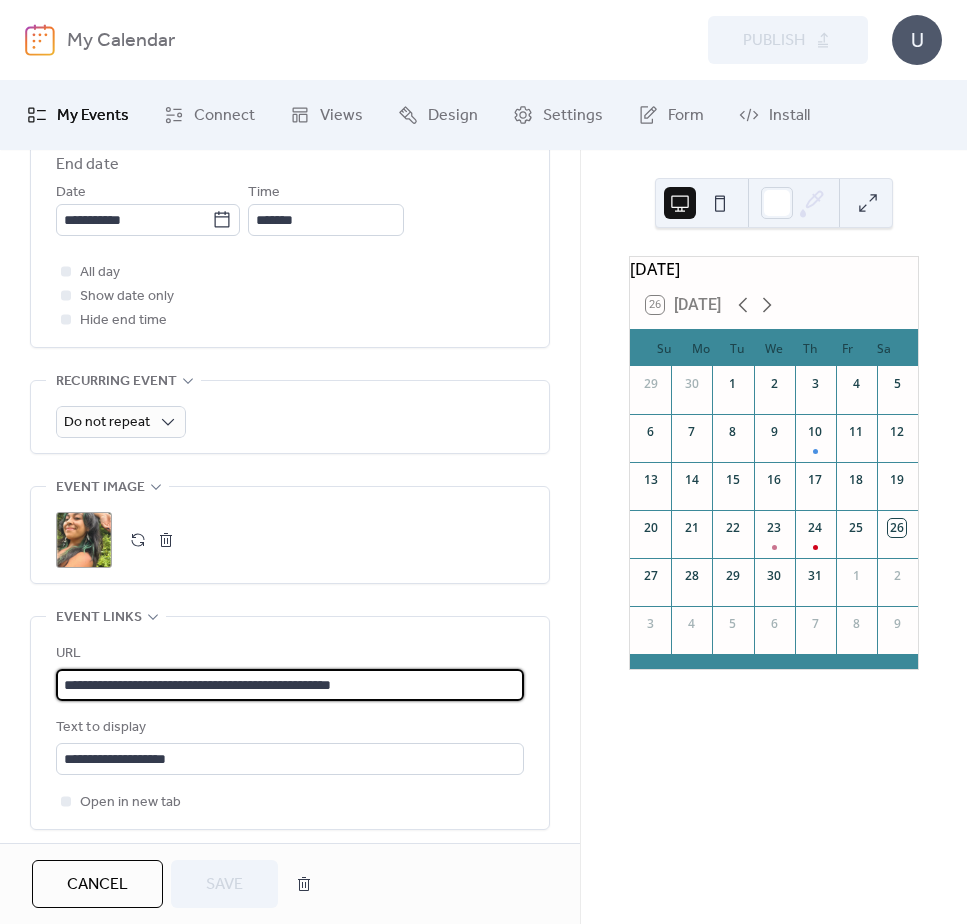 drag, startPoint x: 425, startPoint y: 674, endPoint x: -16, endPoint y: 662, distance: 441.16324 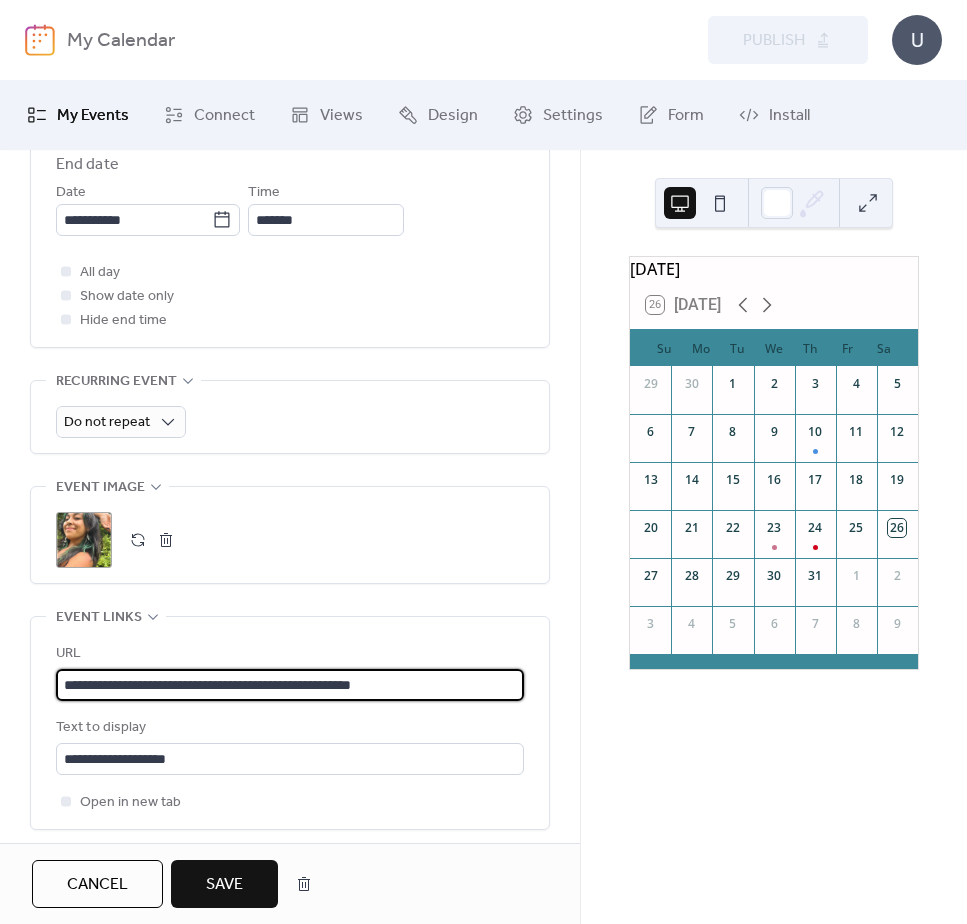 type on "**********" 